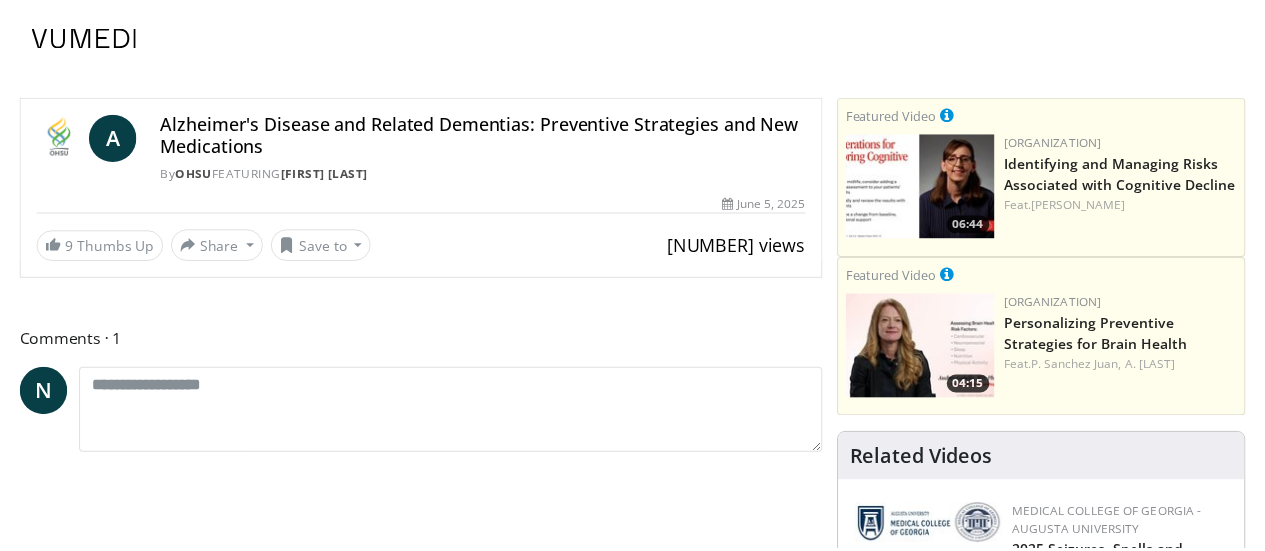 scroll, scrollTop: 0, scrollLeft: 0, axis: both 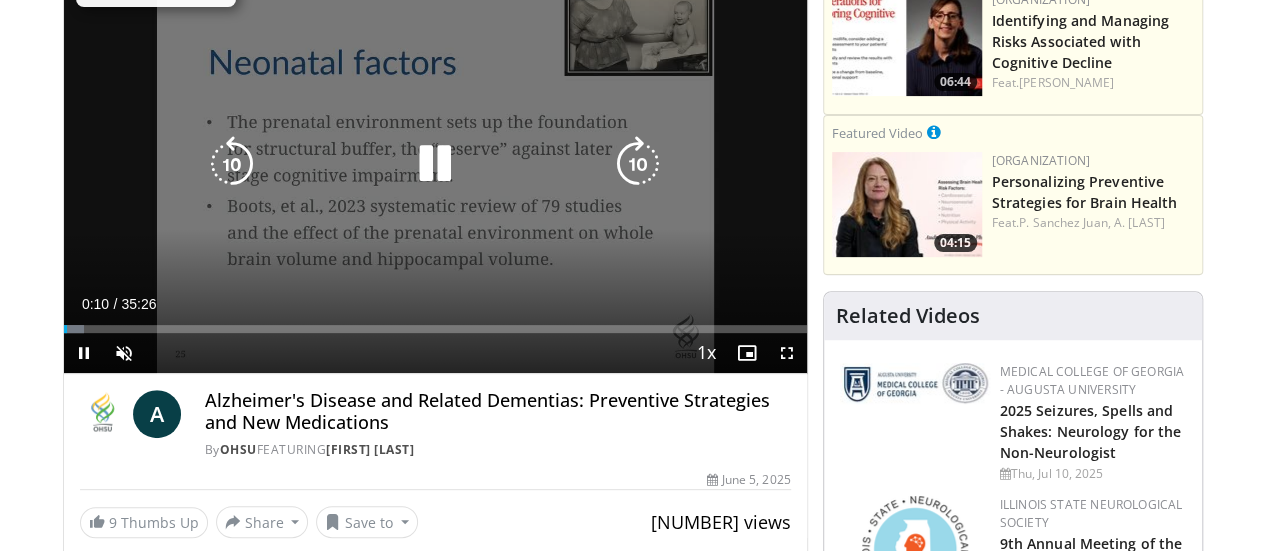 click at bounding box center (435, 164) 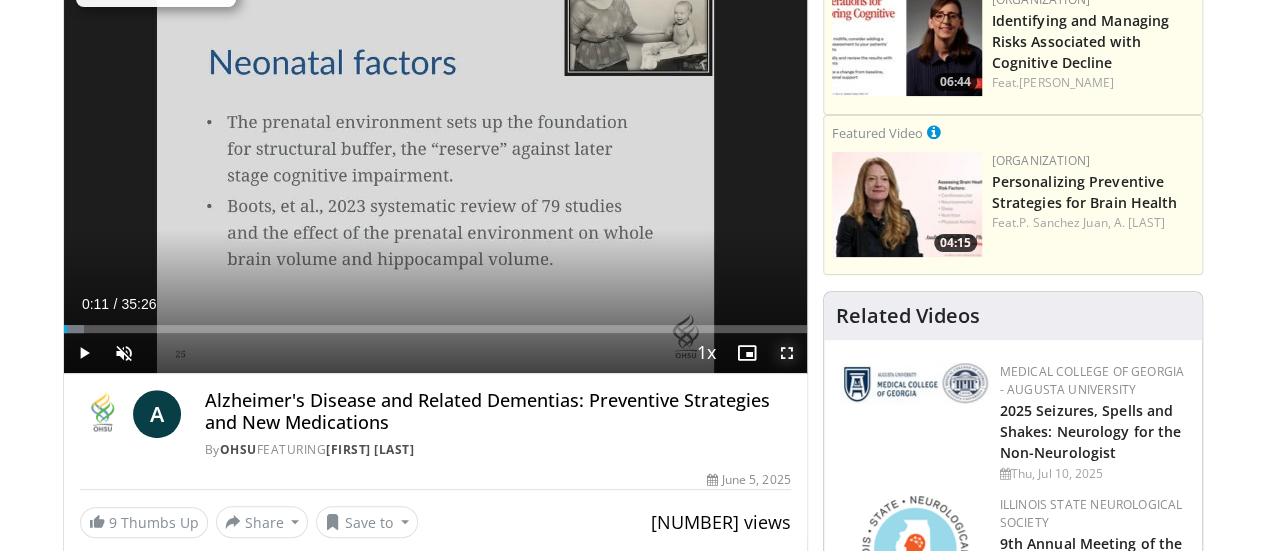 click at bounding box center [787, 353] 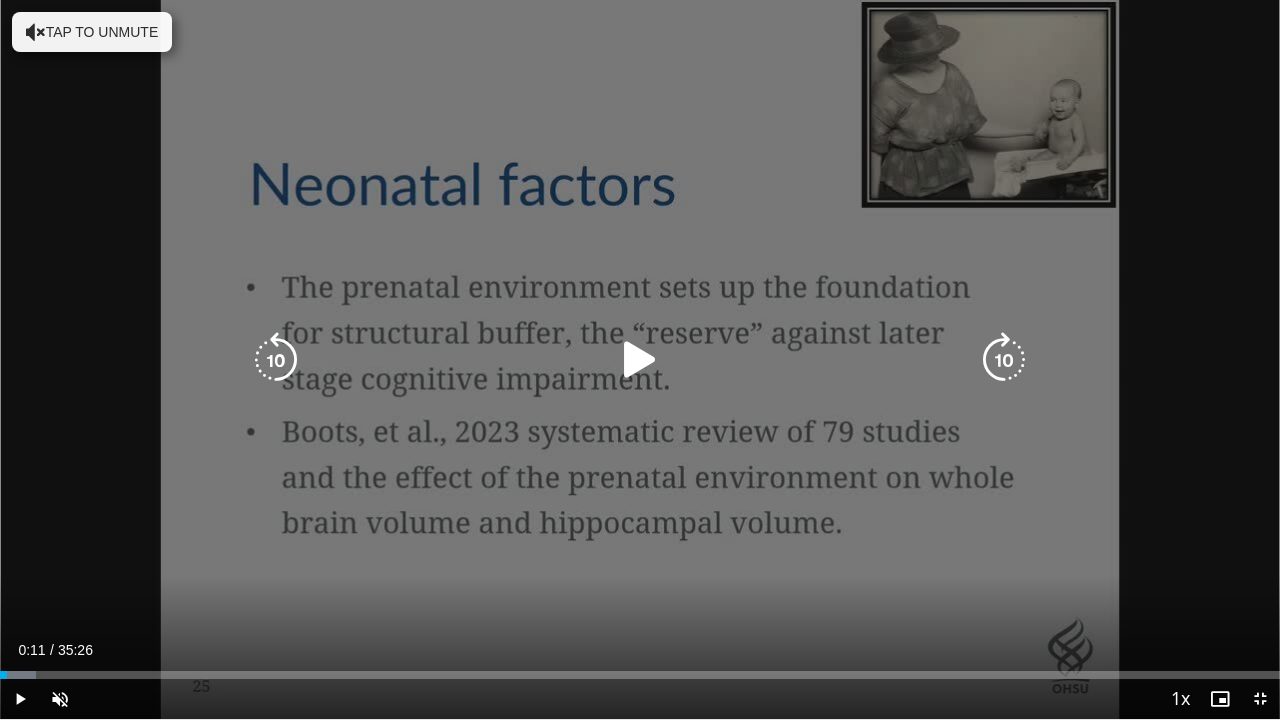 click at bounding box center [640, 360] 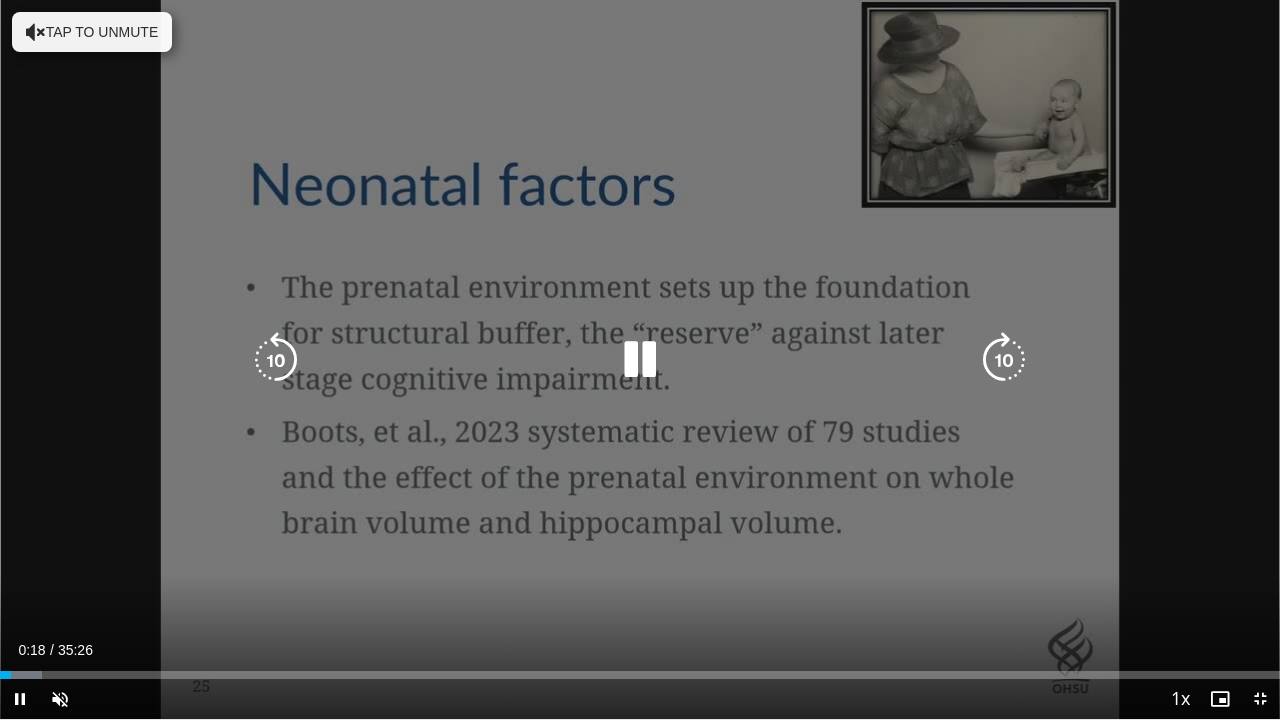 click at bounding box center (640, 360) 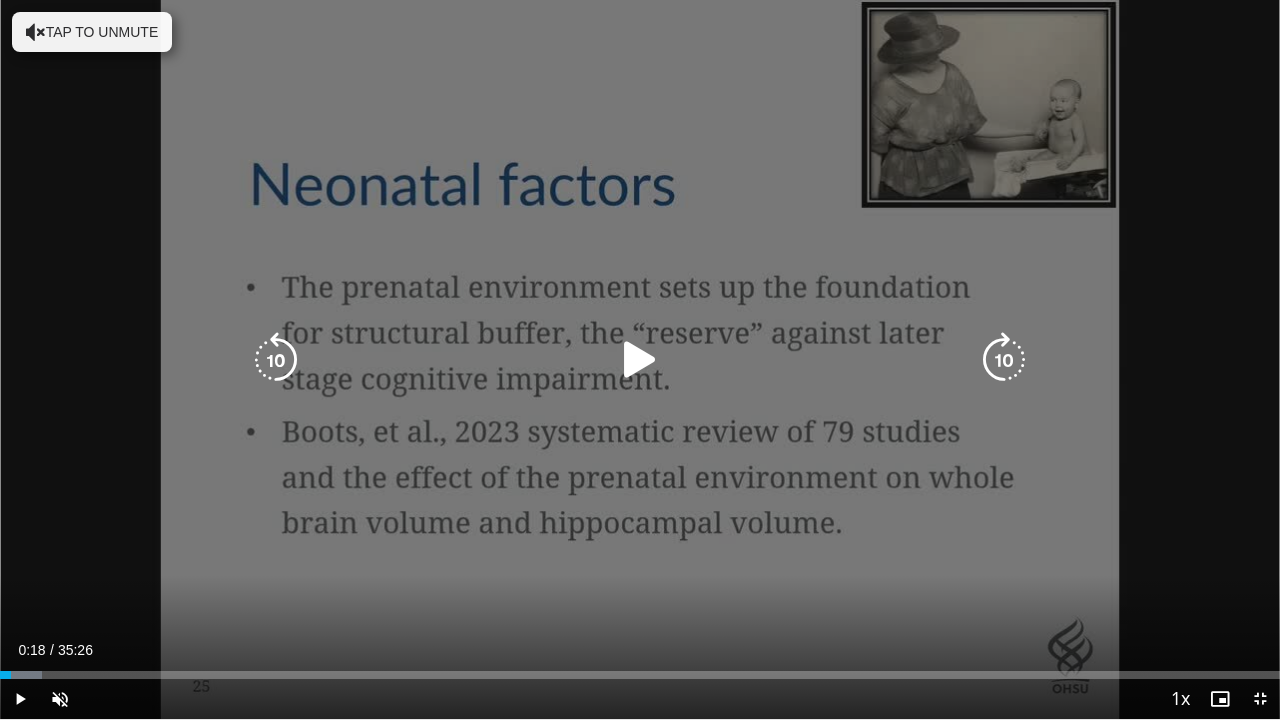 click at bounding box center [640, 360] 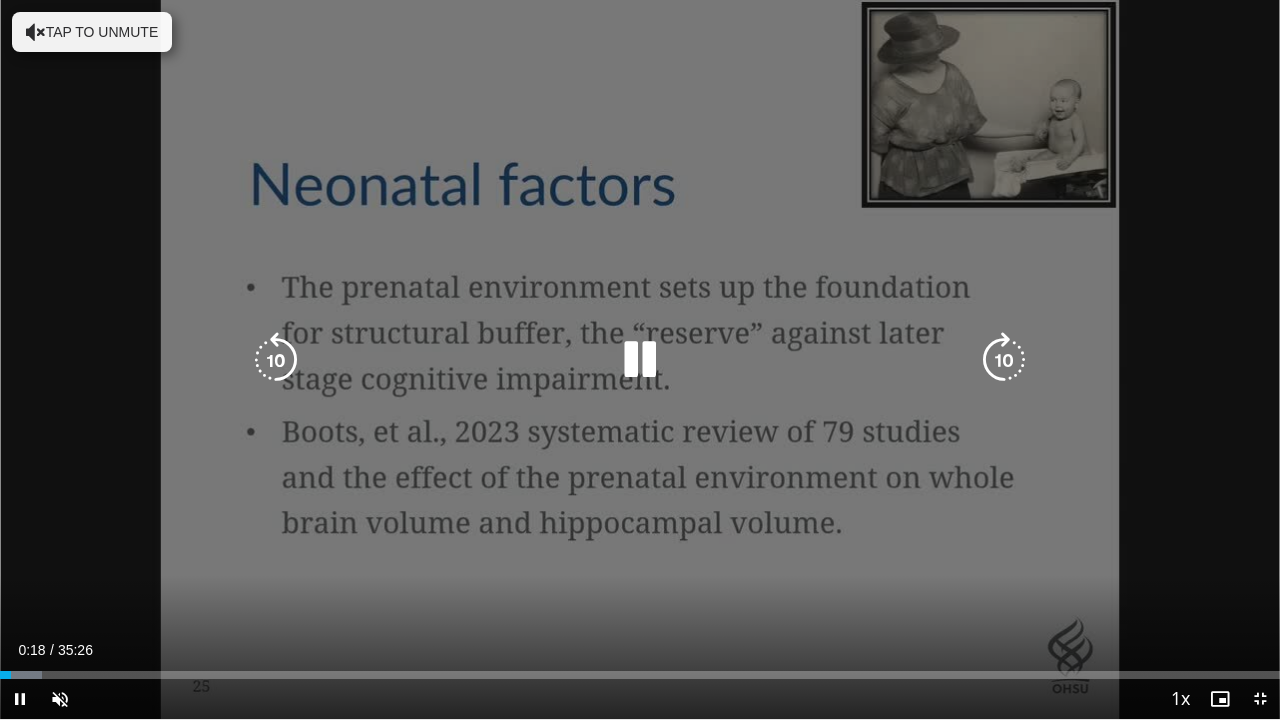 click at bounding box center (640, 360) 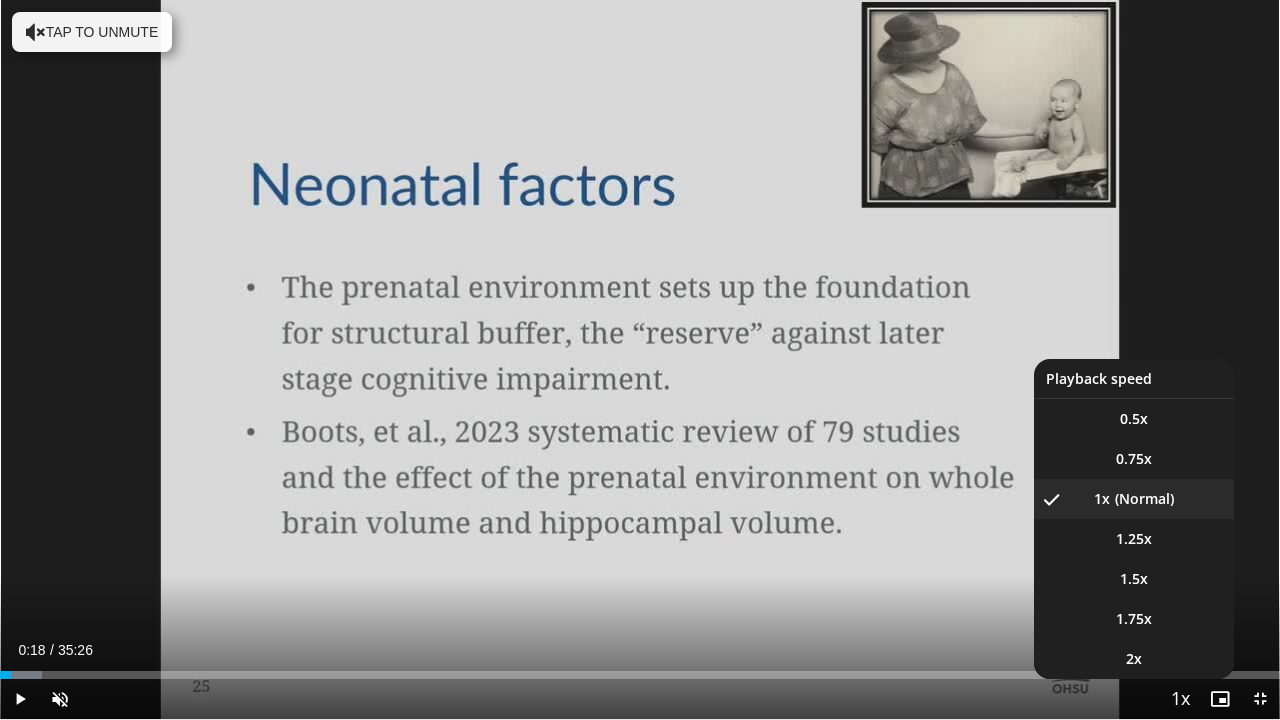 click at bounding box center [1180, 700] 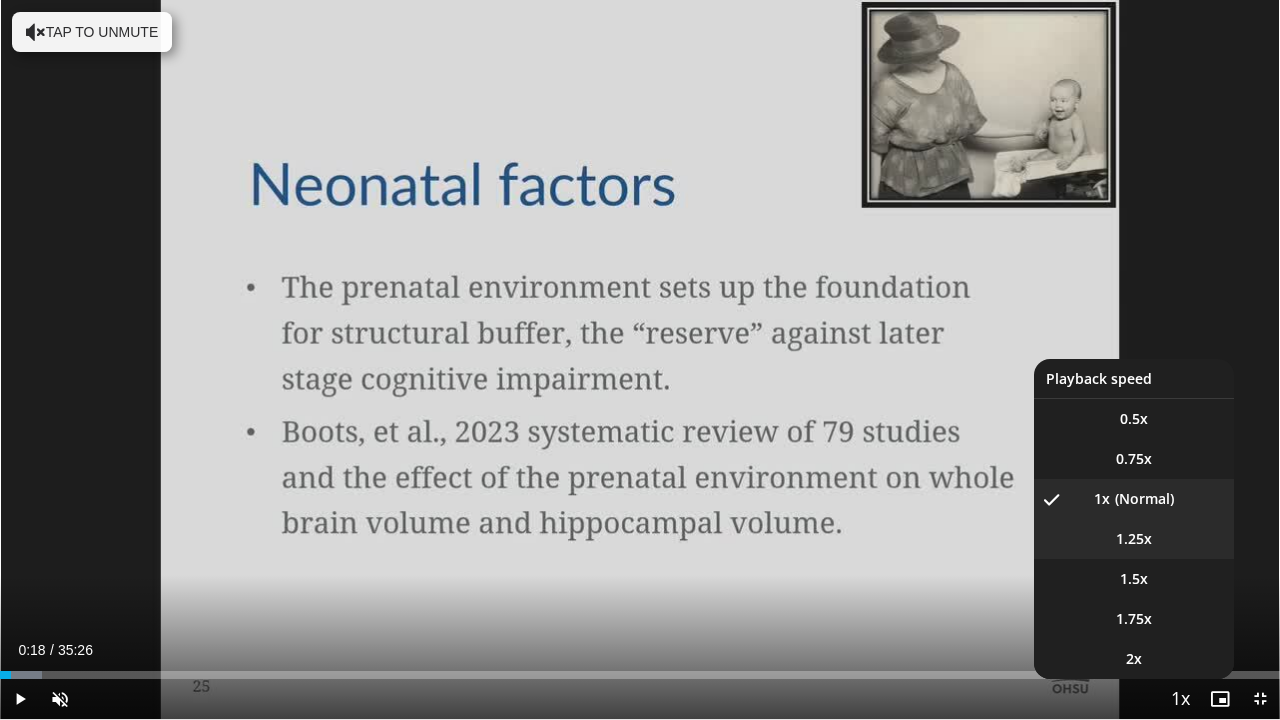 click on "1.25x" at bounding box center [1134, 419] 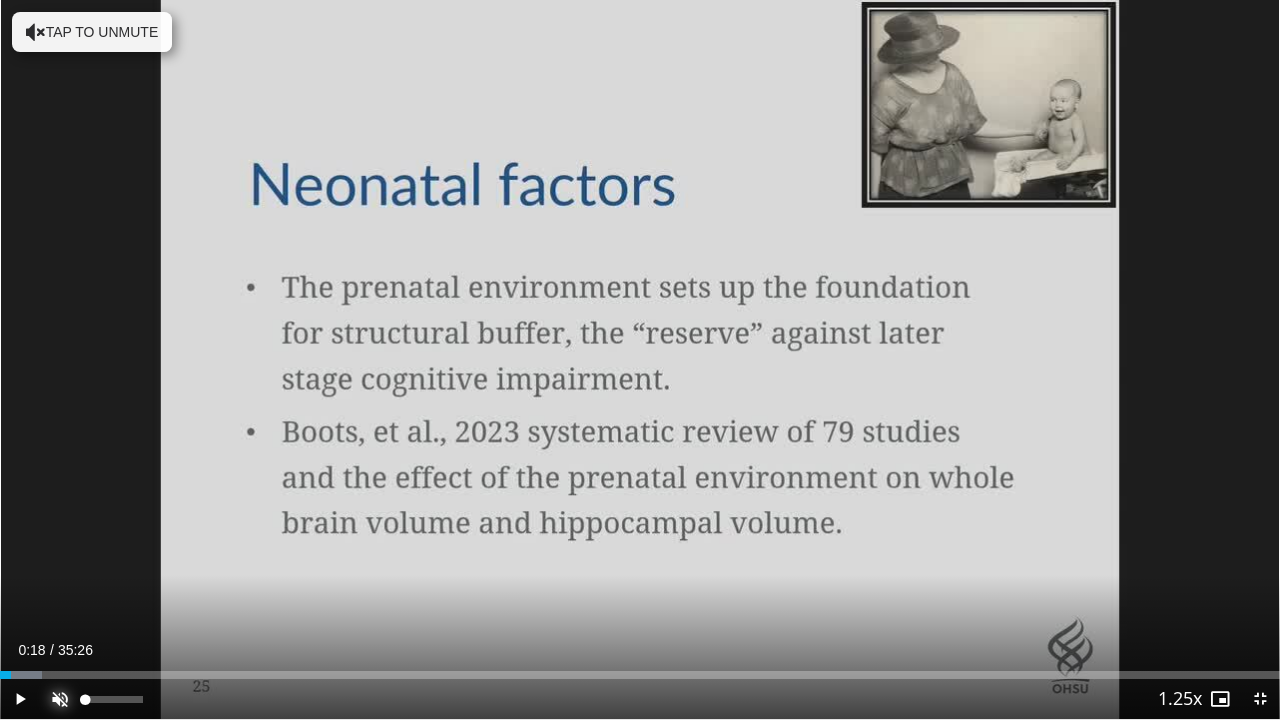 click at bounding box center [60, 699] 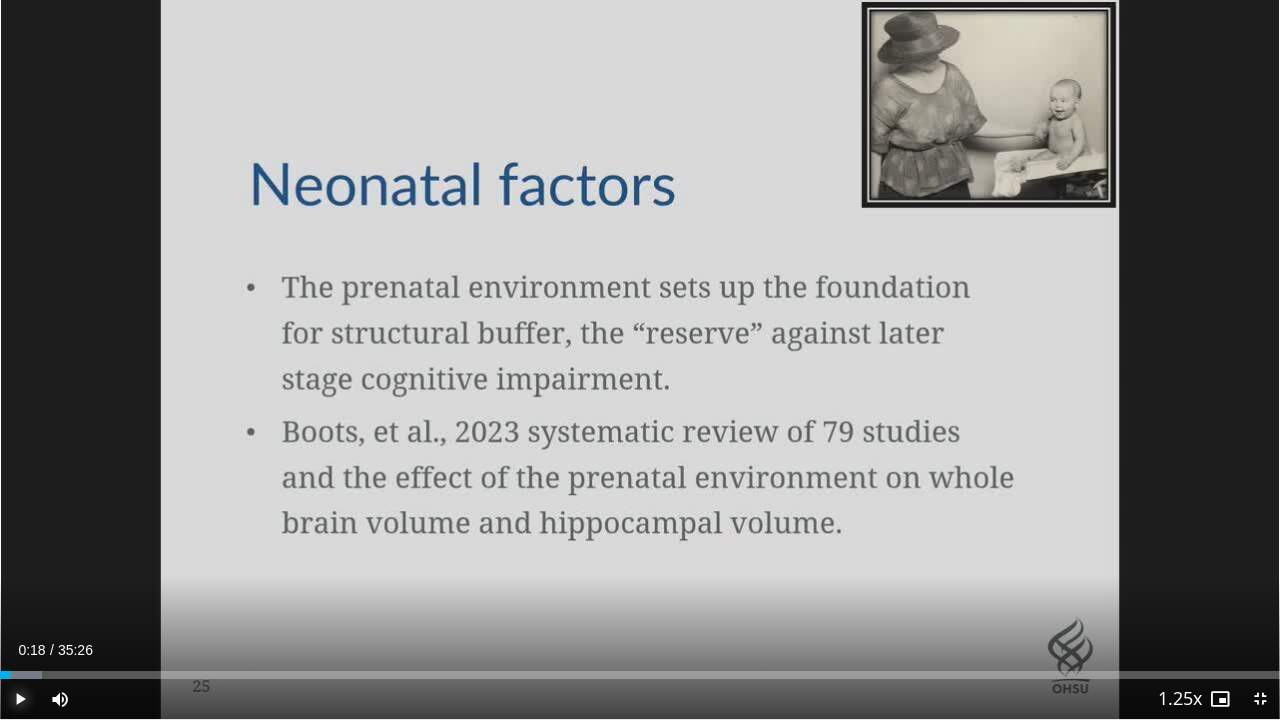 click at bounding box center [20, 699] 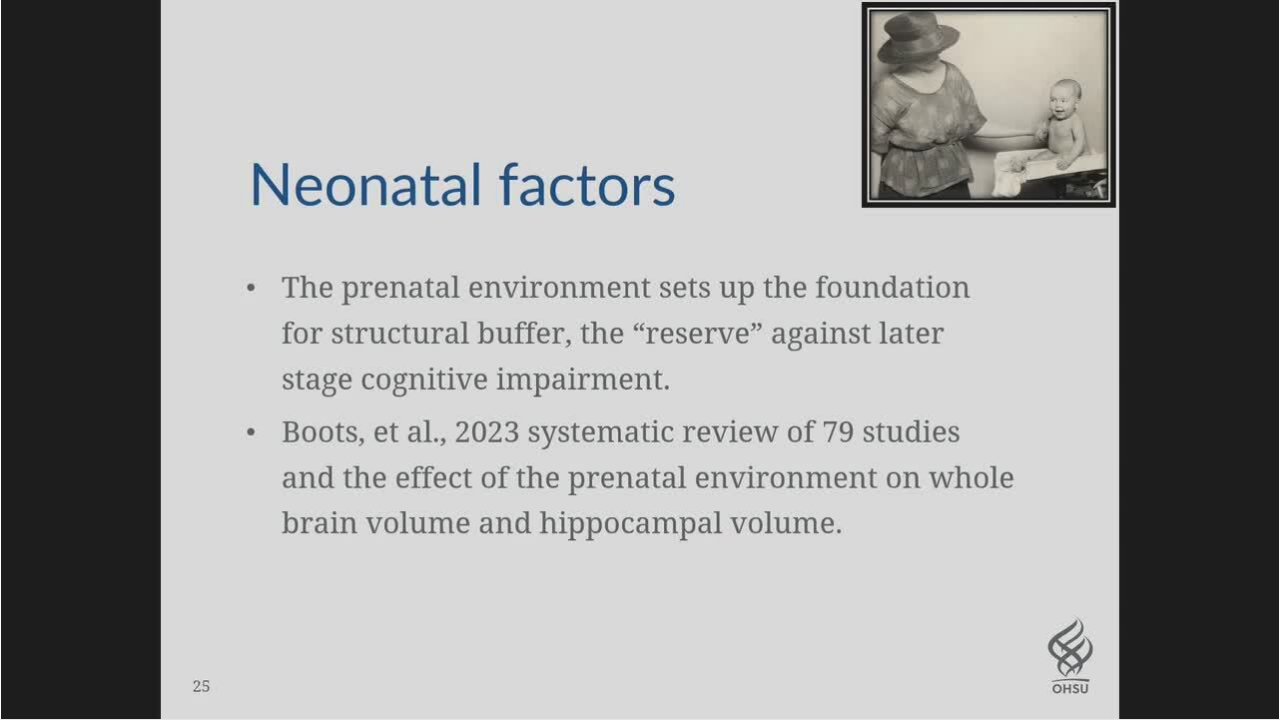 type 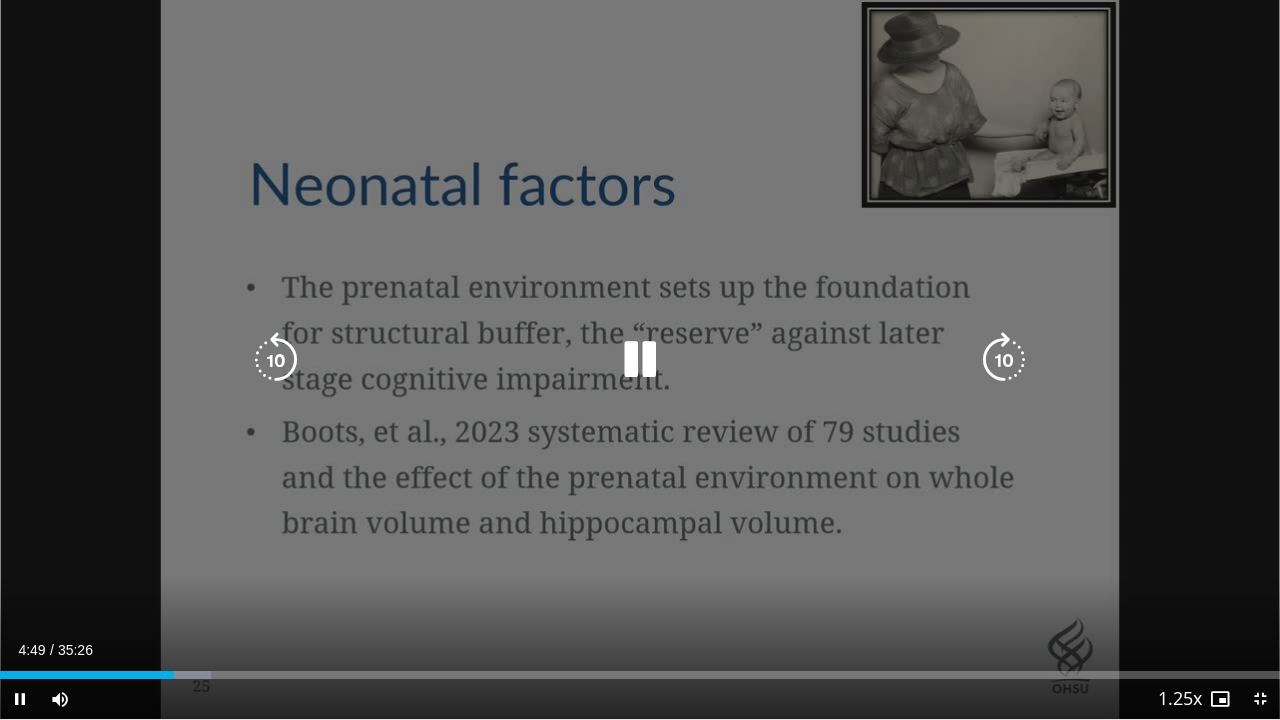 click at bounding box center [640, 360] 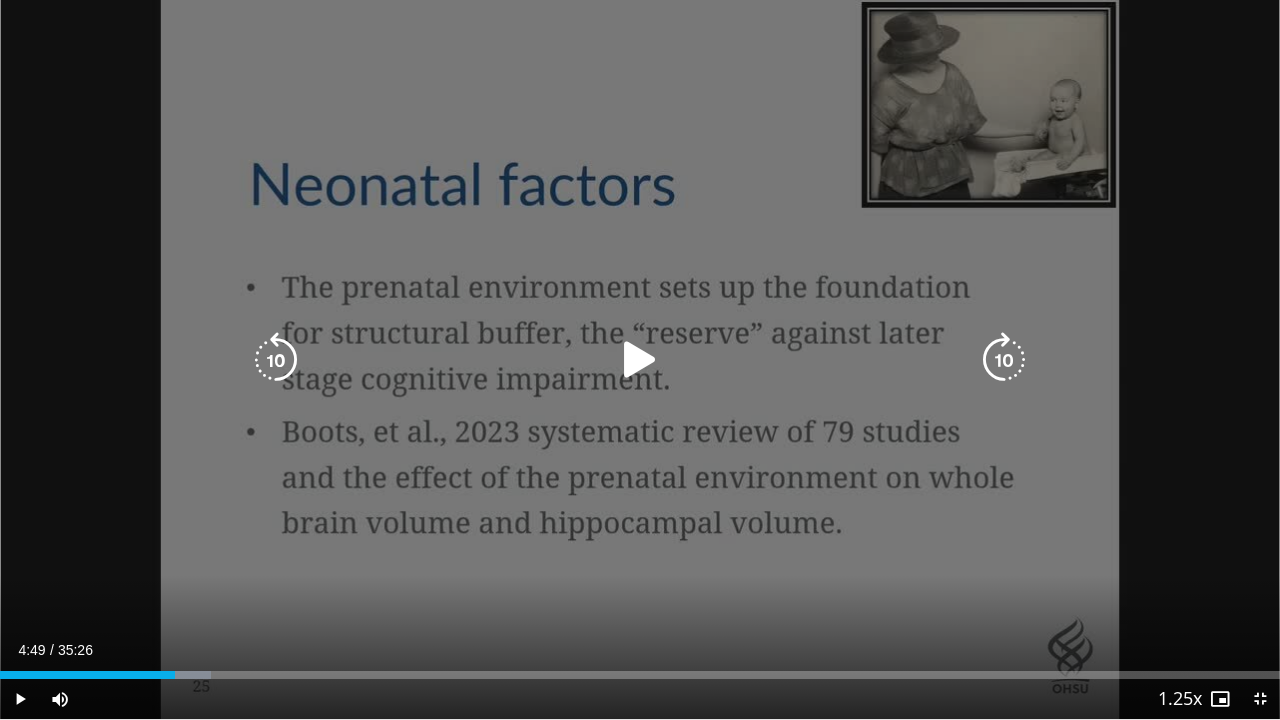 click at bounding box center [640, 360] 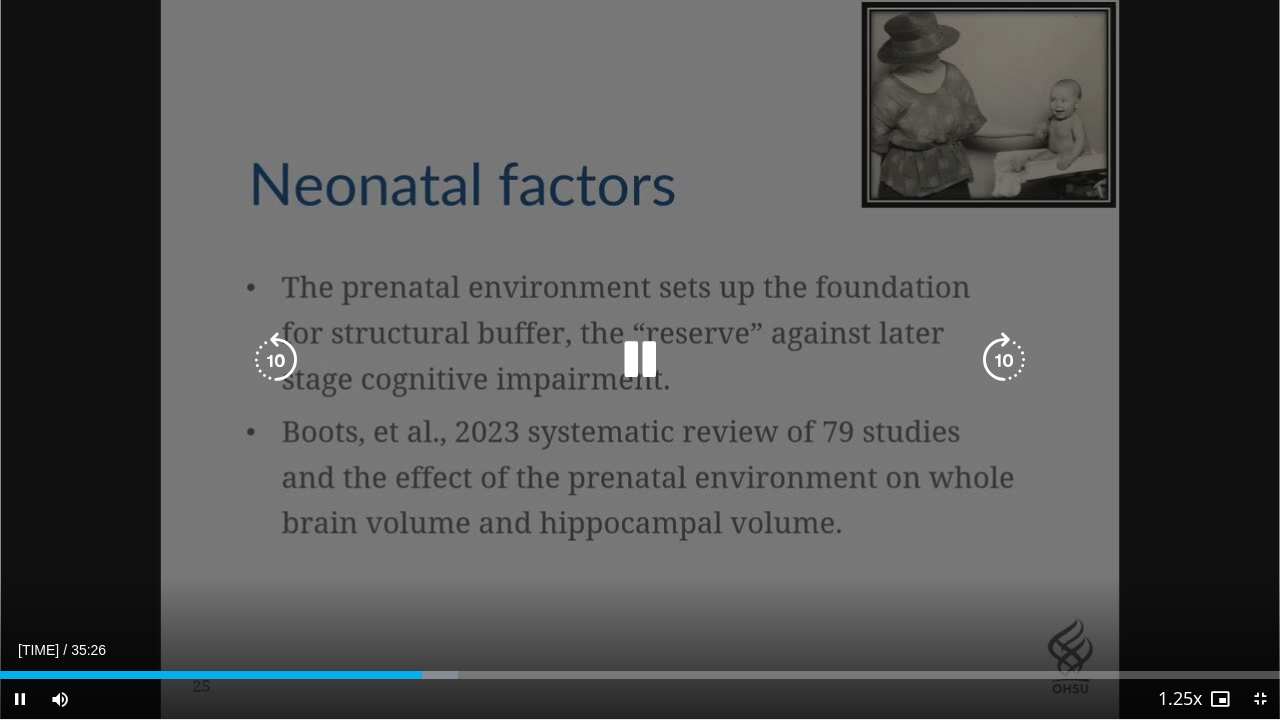 click at bounding box center [640, 360] 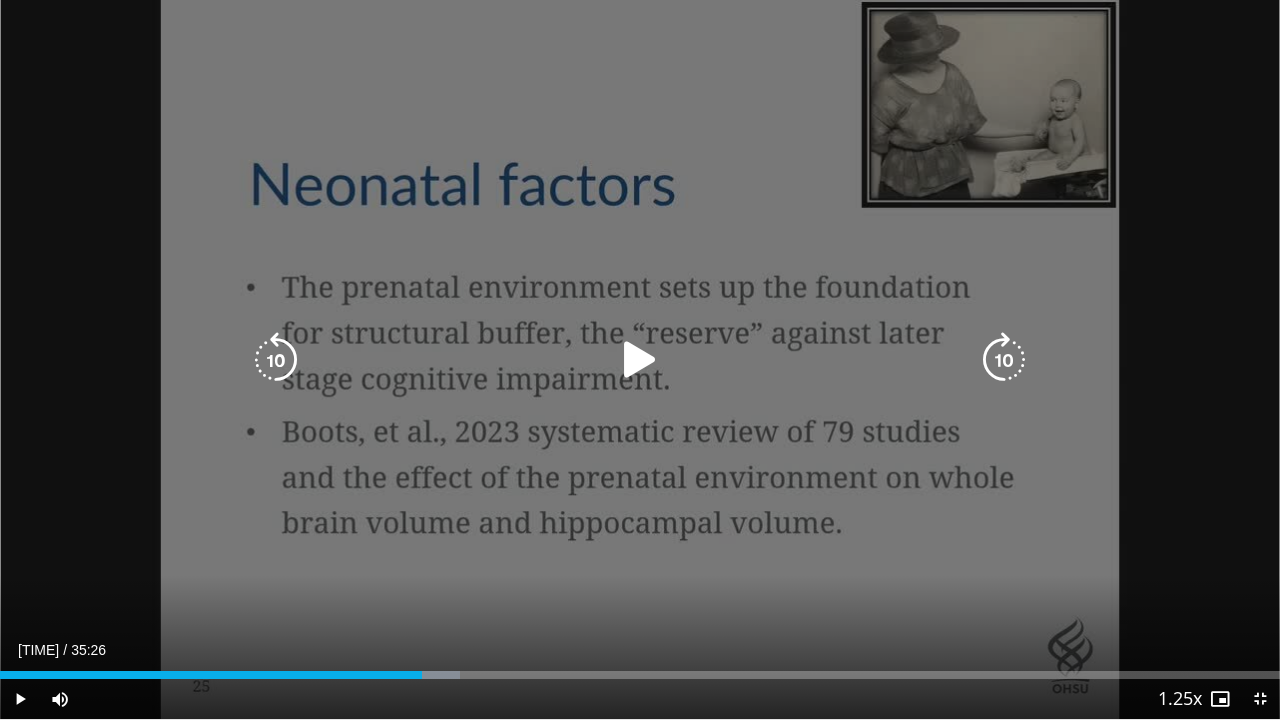 click at bounding box center [640, 360] 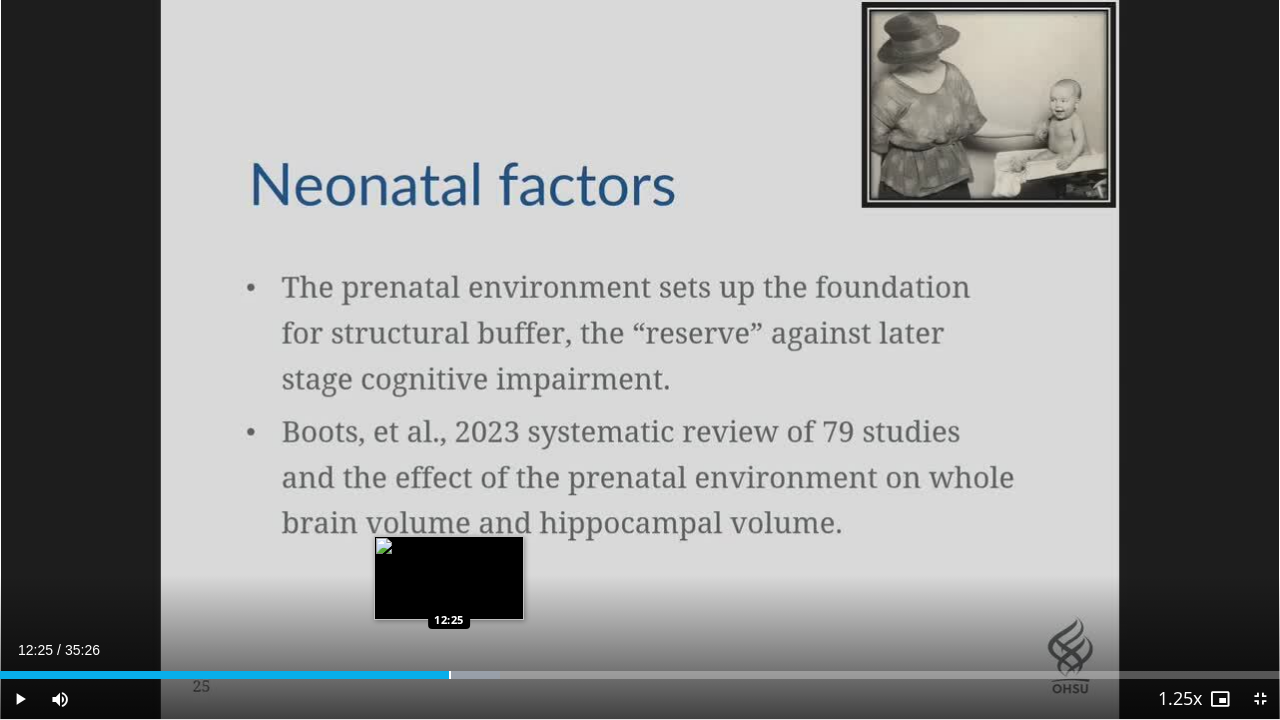 drag, startPoint x: 459, startPoint y: 674, endPoint x: 448, endPoint y: 675, distance: 11.045361 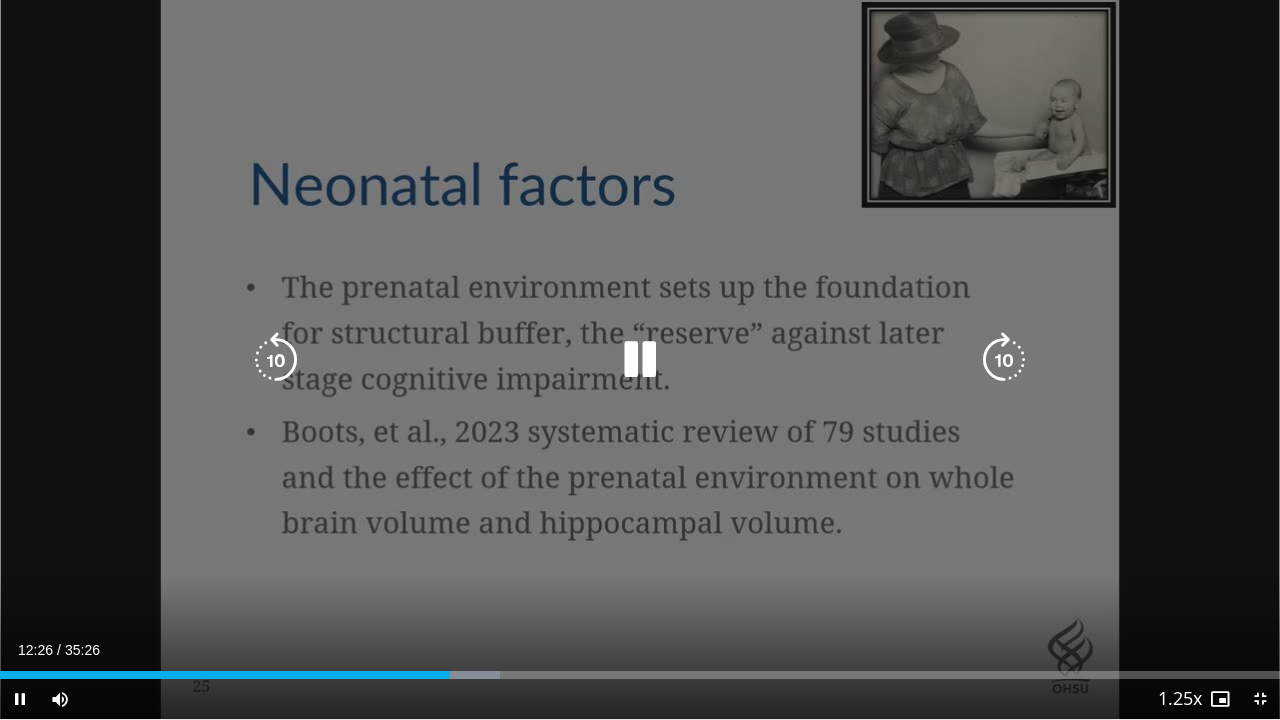 click on "10 seconds
Tap to unmute" at bounding box center [640, 359] 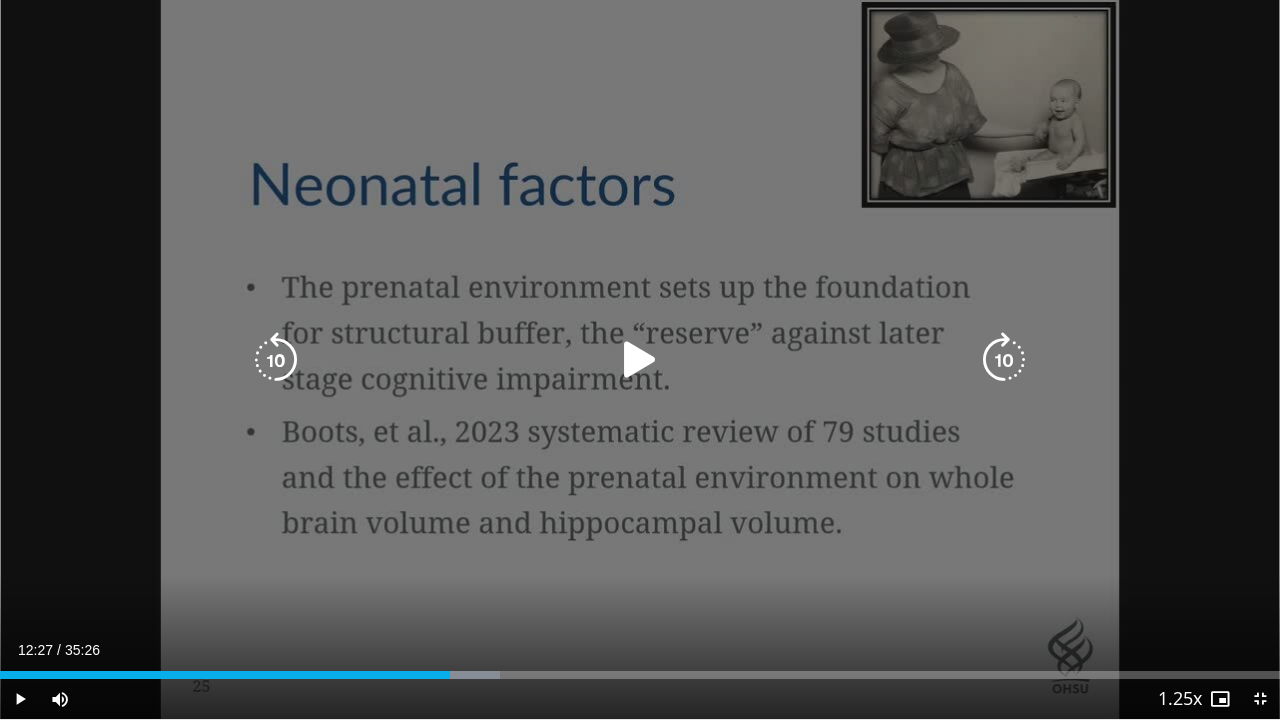 click on "10 seconds
Tap to unmute" at bounding box center (640, 359) 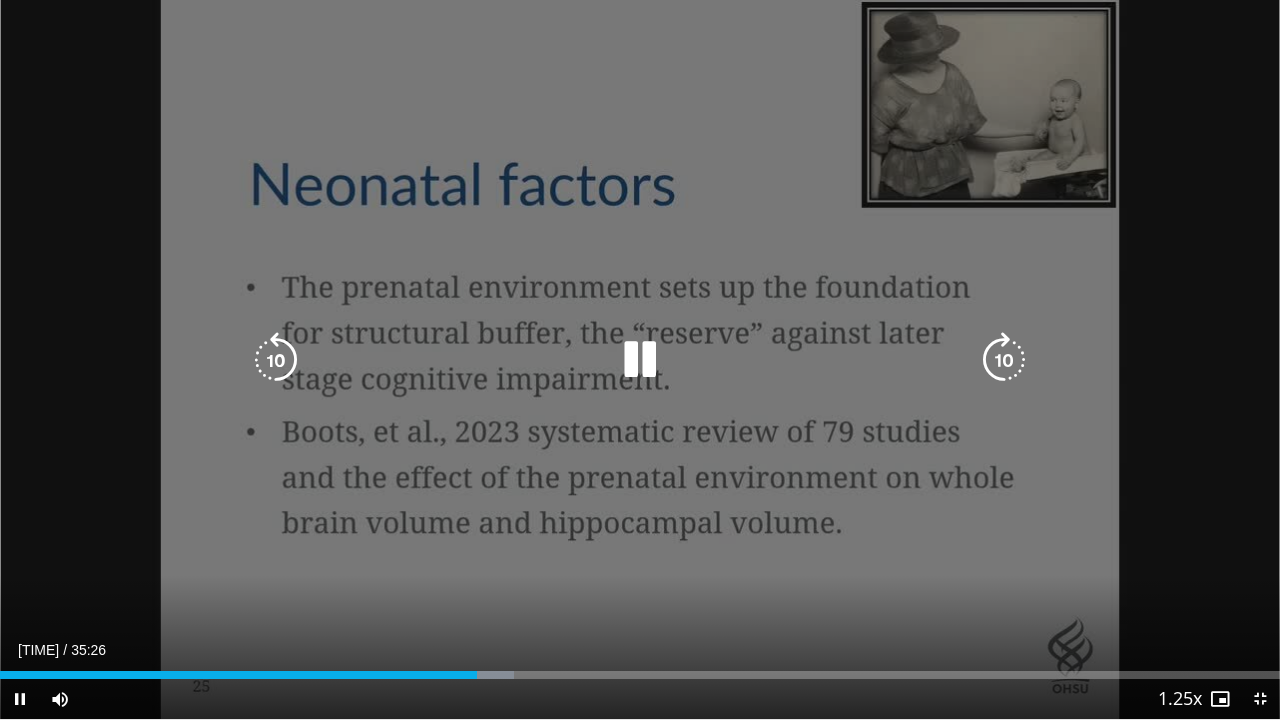 click at bounding box center [640, 360] 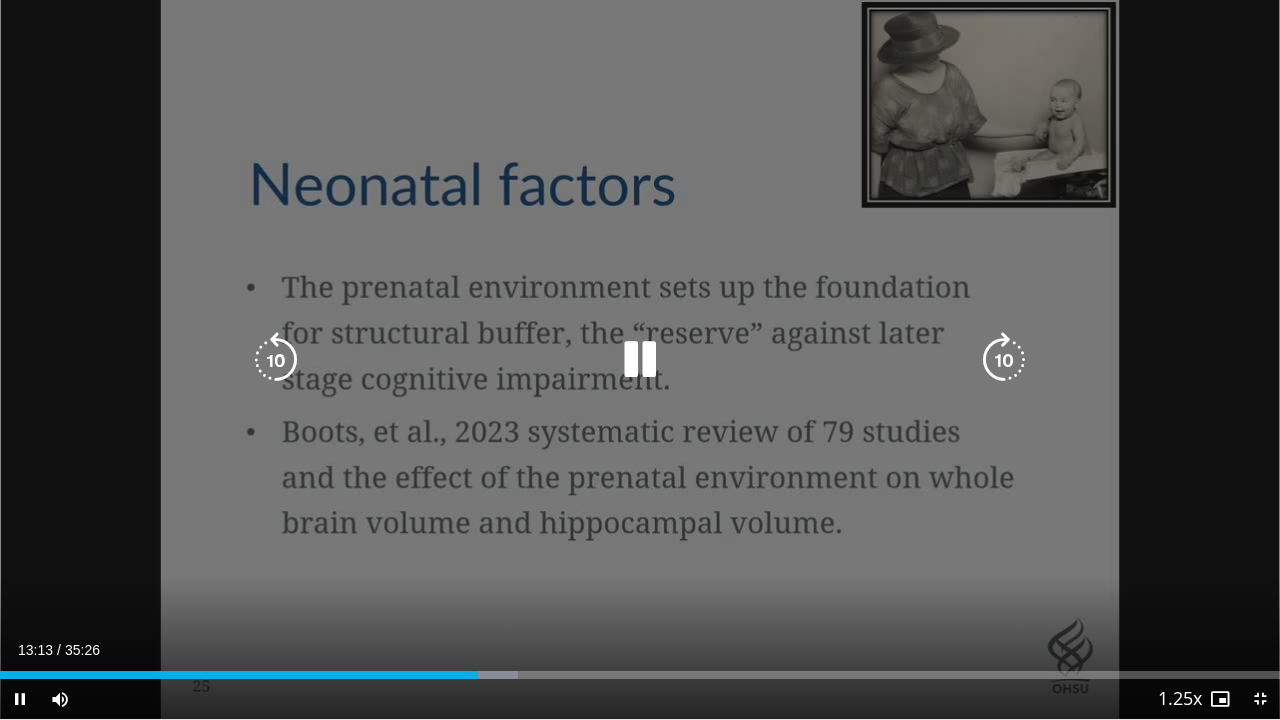 click at bounding box center (640, 360) 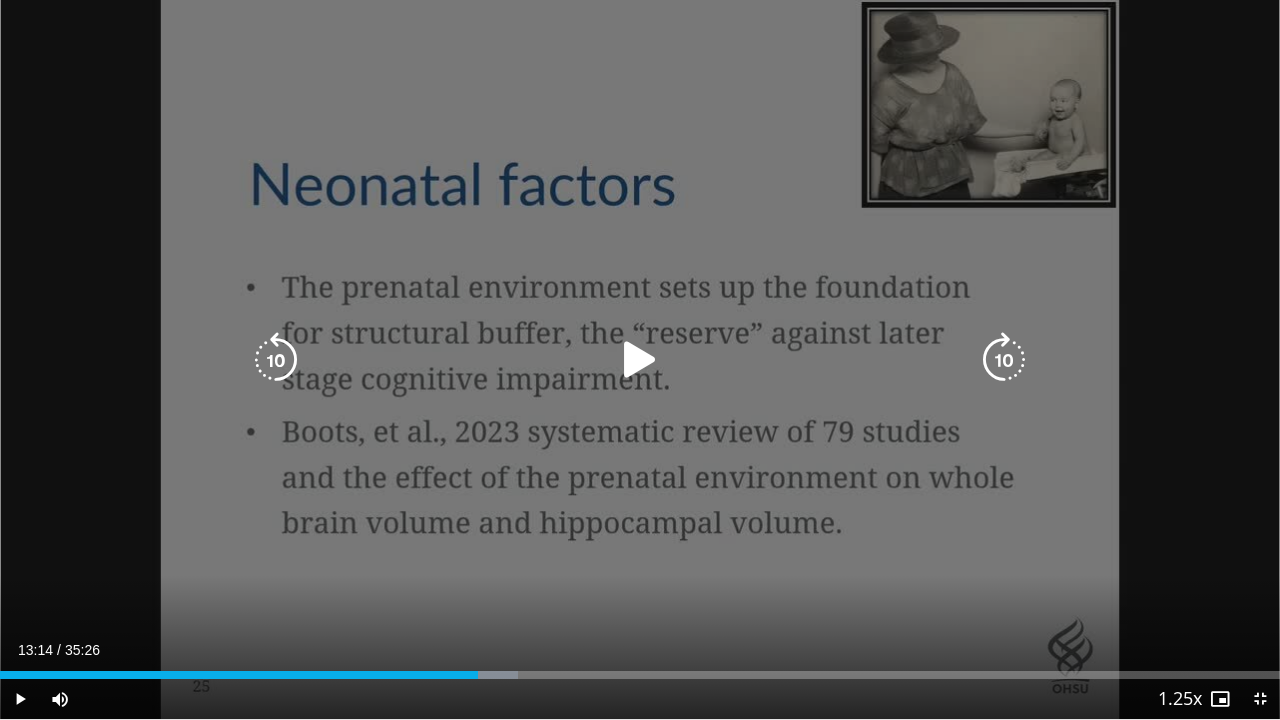 click at bounding box center [640, 360] 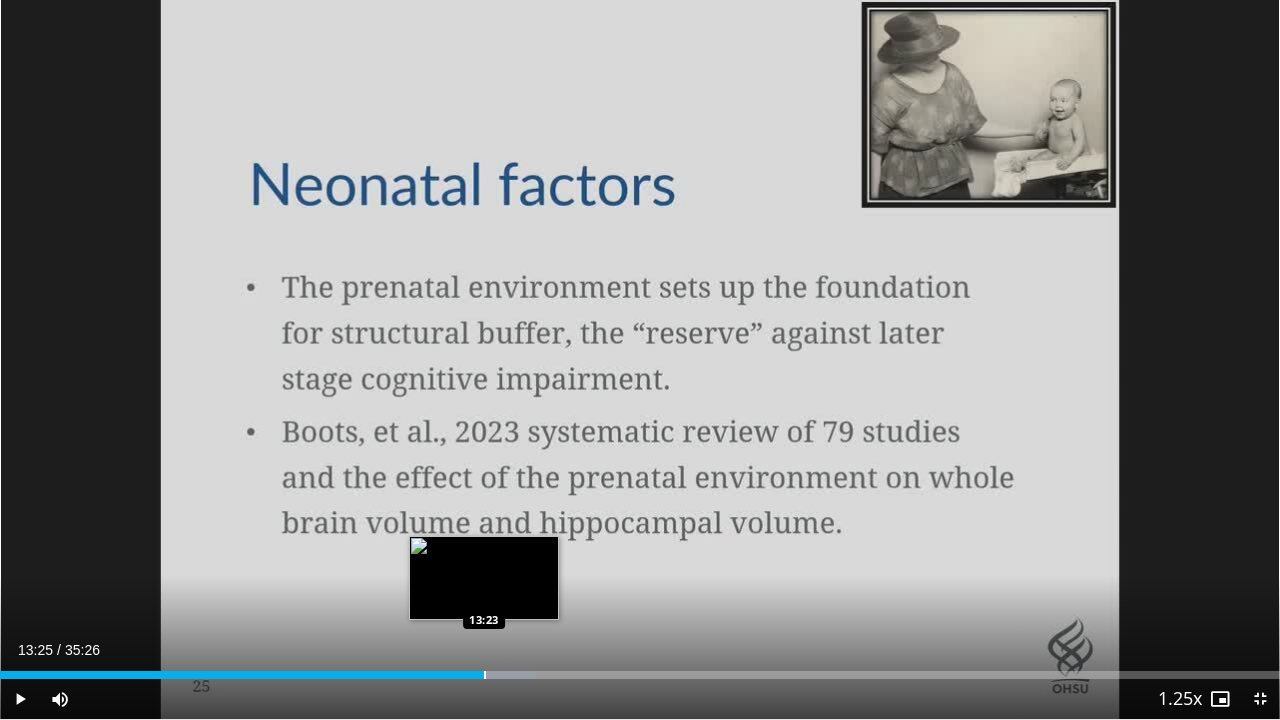 drag, startPoint x: 494, startPoint y: 676, endPoint x: 484, endPoint y: 677, distance: 10.049875 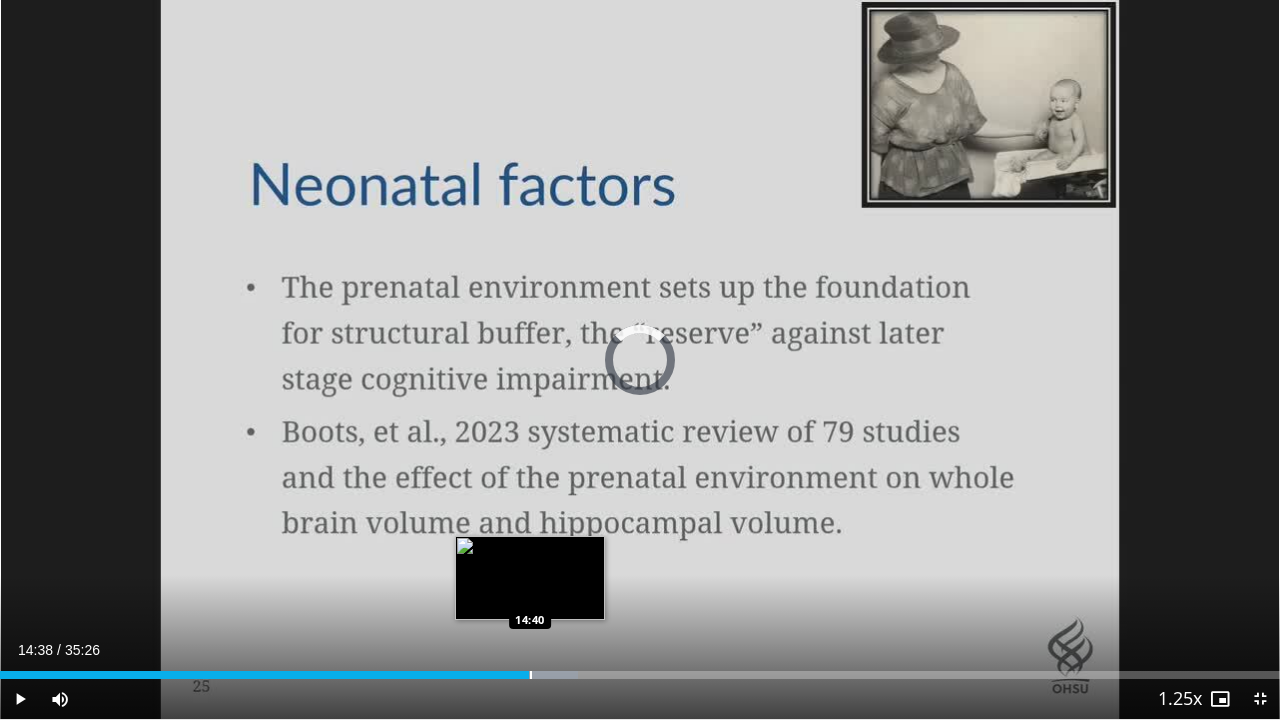 click at bounding box center [531, 675] 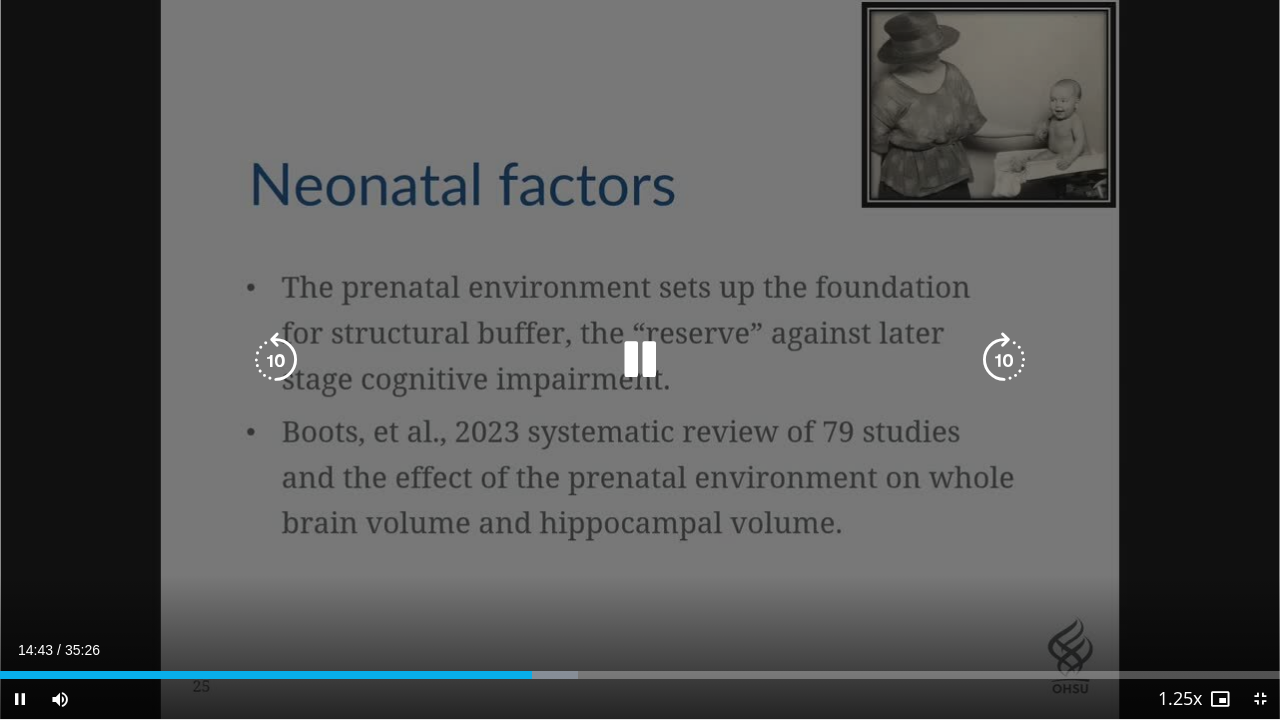 click at bounding box center [640, 360] 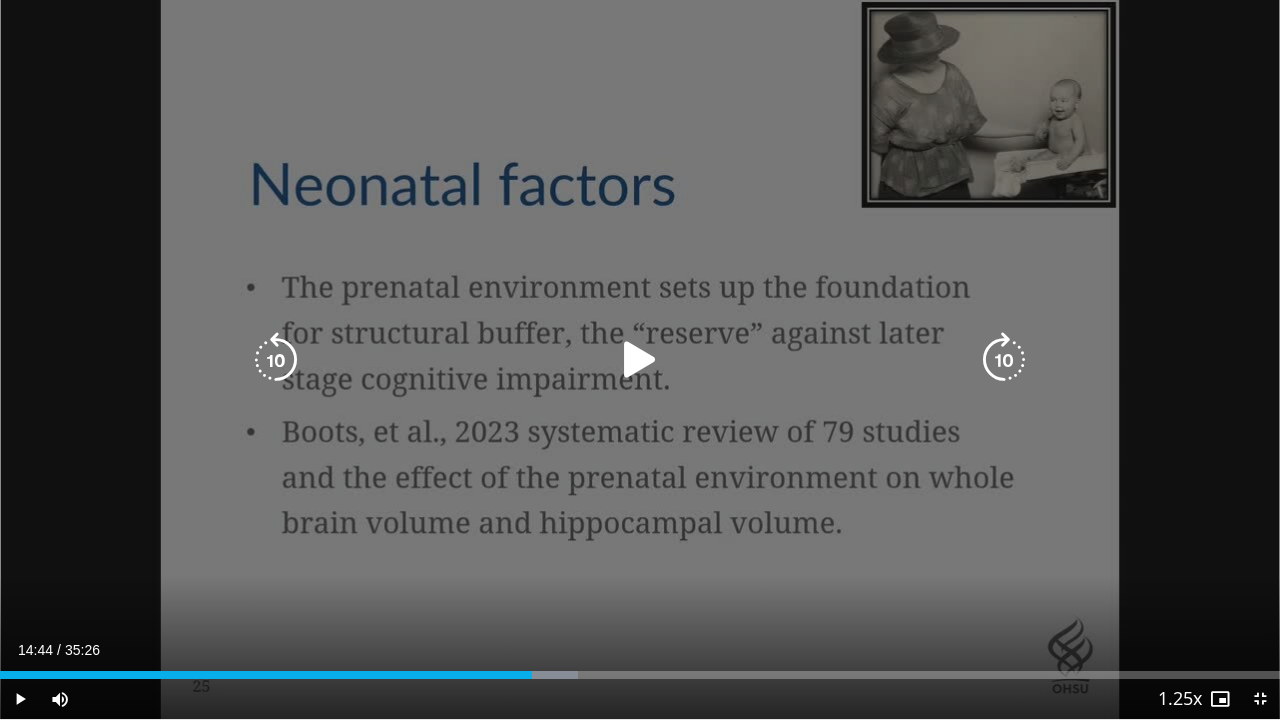 click at bounding box center (640, 360) 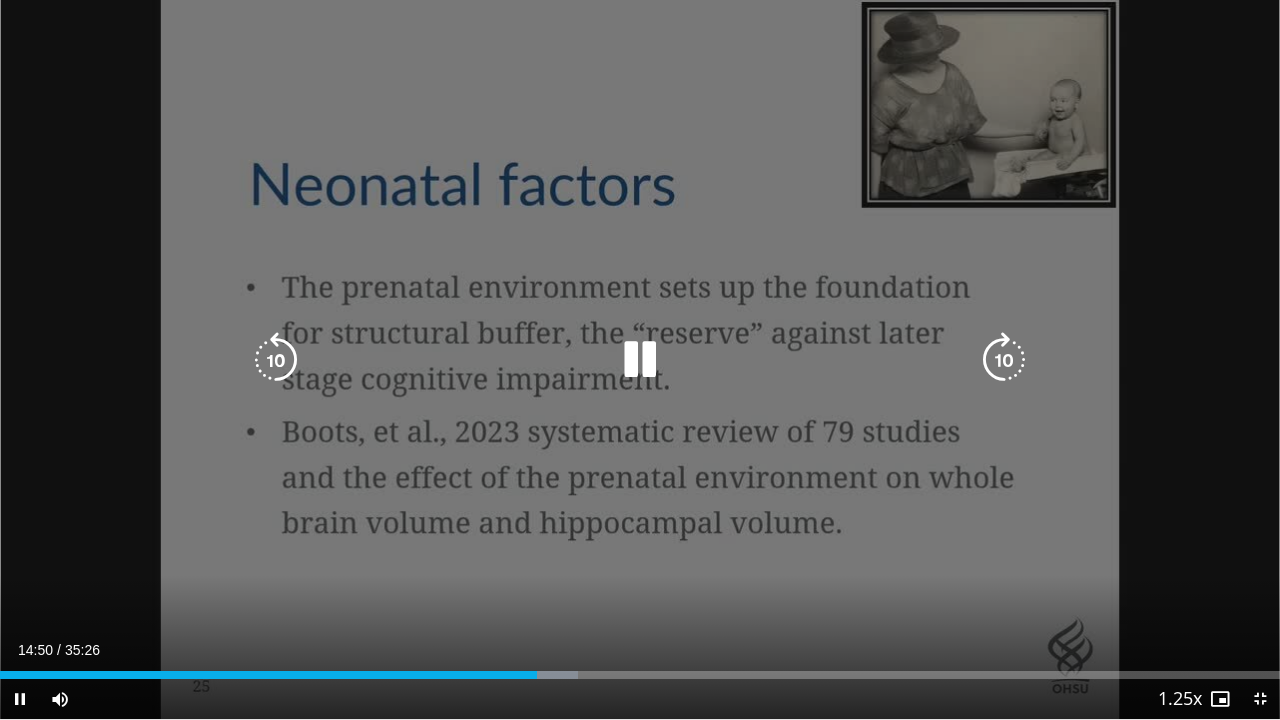 click on "10 seconds
Tap to unmute" at bounding box center [640, 359] 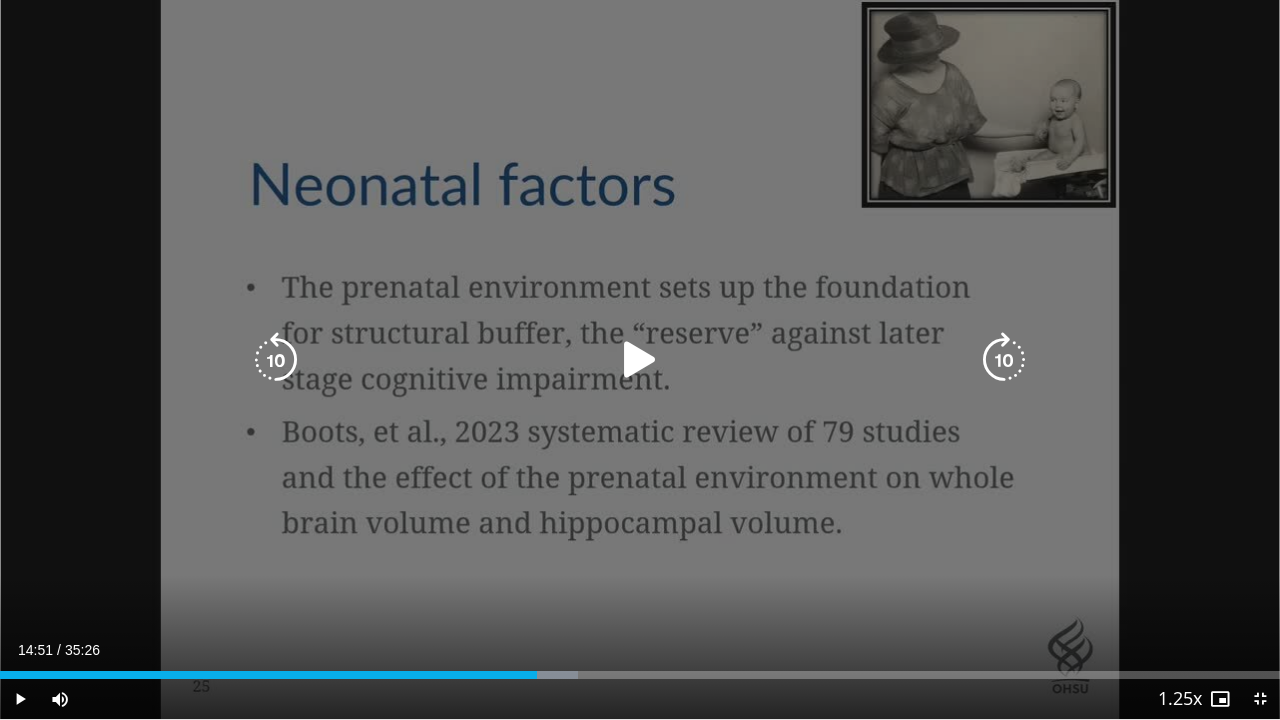 click at bounding box center [640, 360] 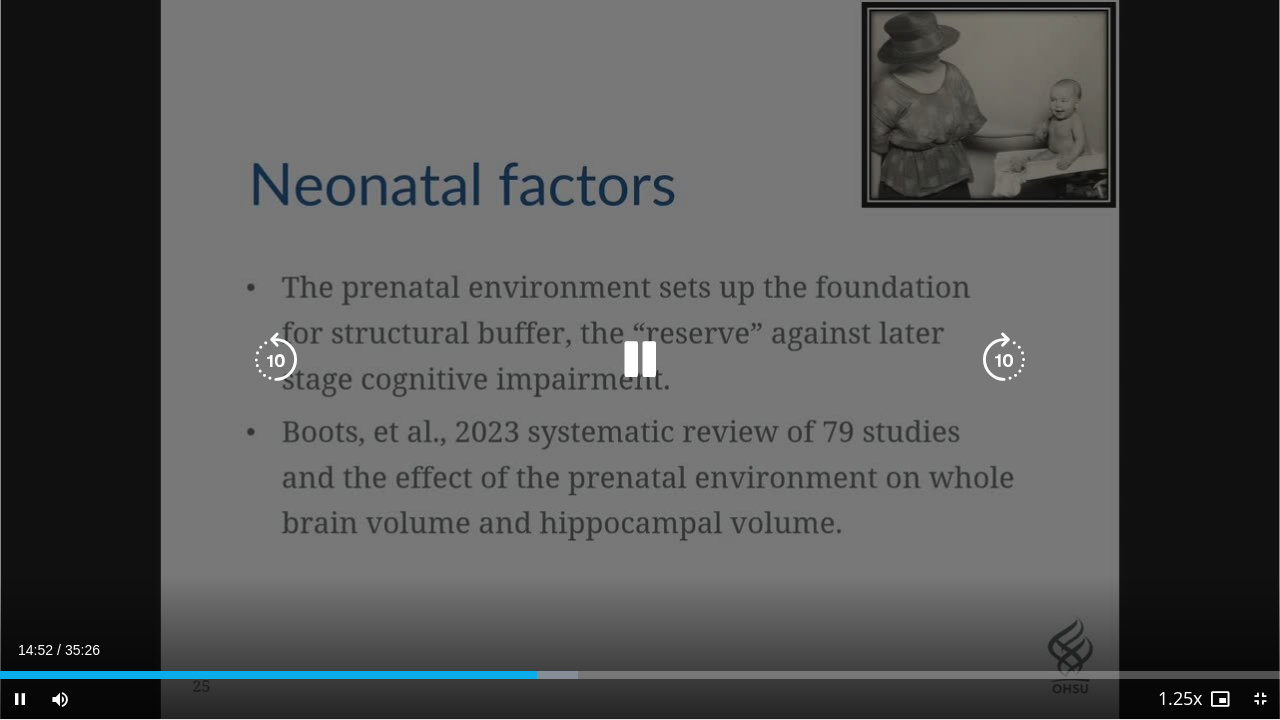 click on "10 seconds
Tap to unmute" at bounding box center (640, 359) 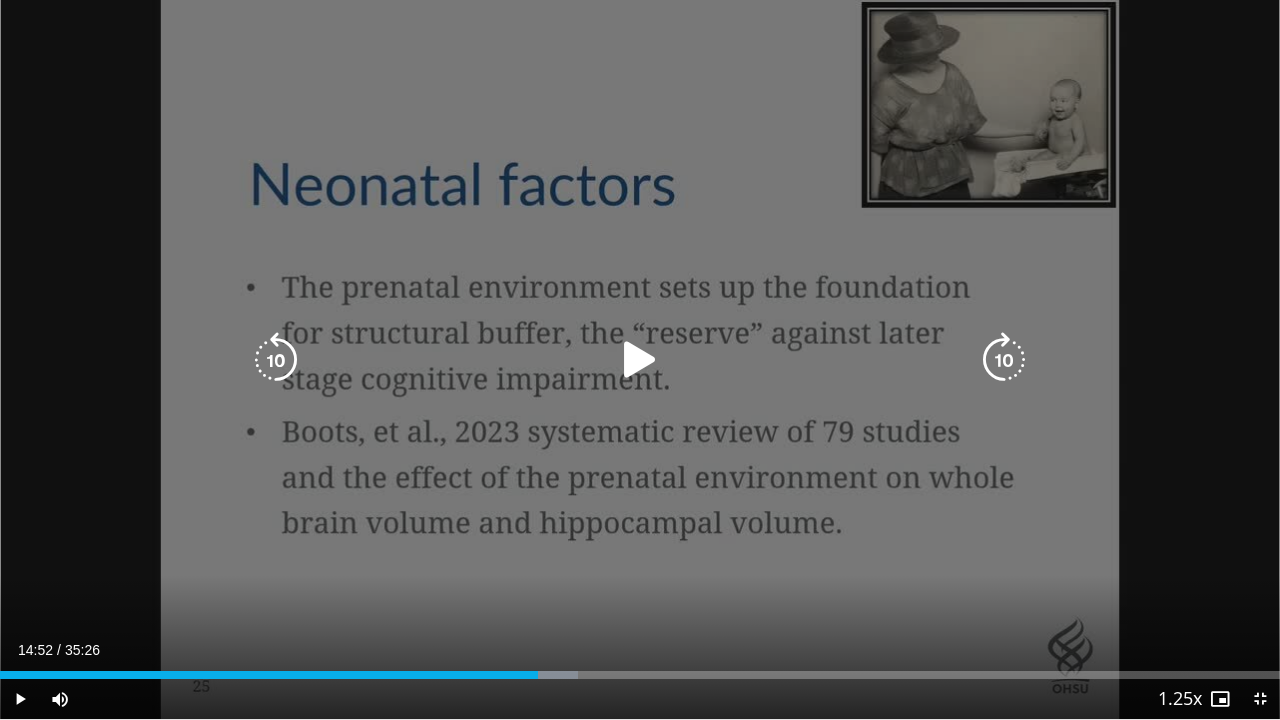 click on "10 seconds
Tap to unmute" at bounding box center [640, 359] 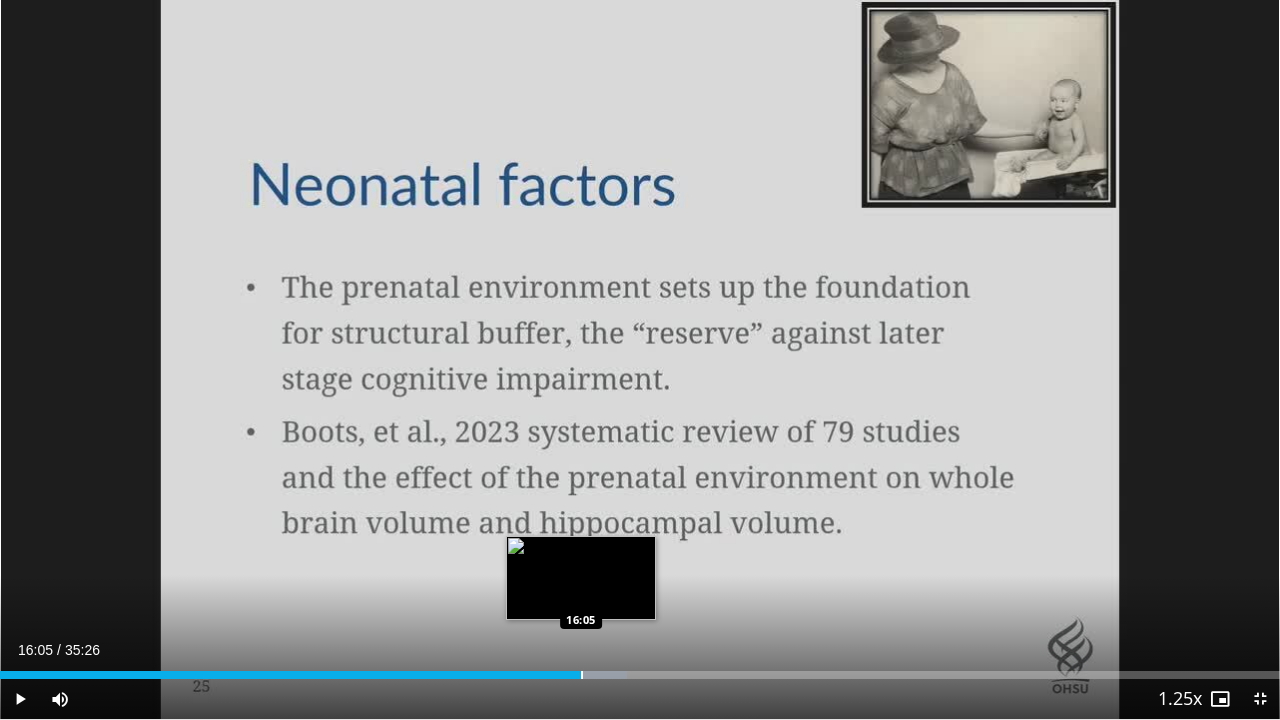 click at bounding box center [582, 675] 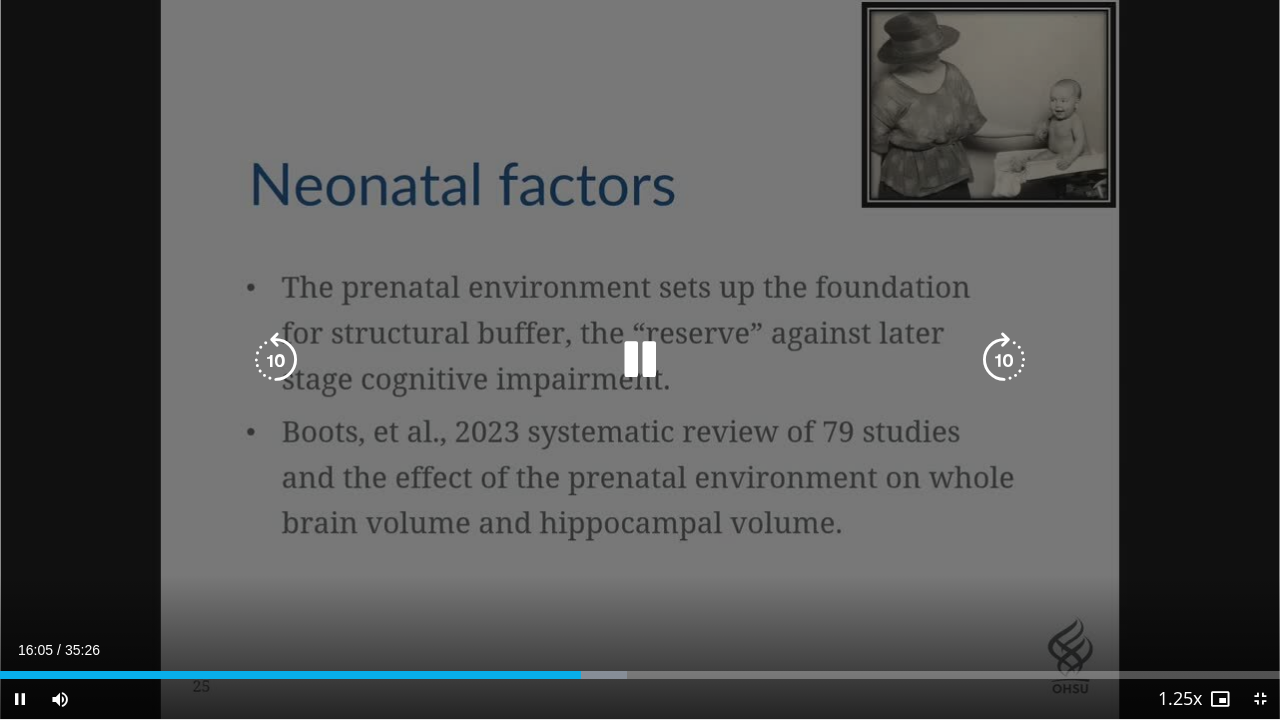 click on "10 seconds
Tap to unmute" at bounding box center (640, 359) 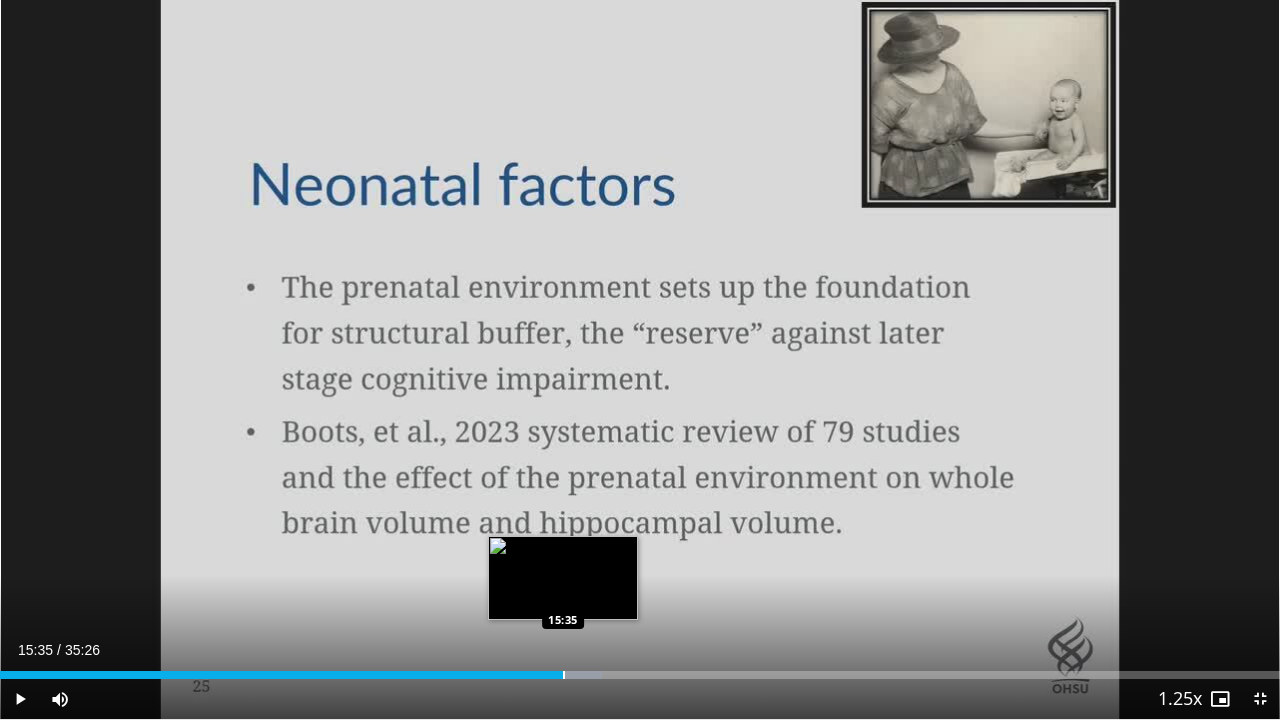 drag, startPoint x: 578, startPoint y: 670, endPoint x: 563, endPoint y: 667, distance: 15.297058 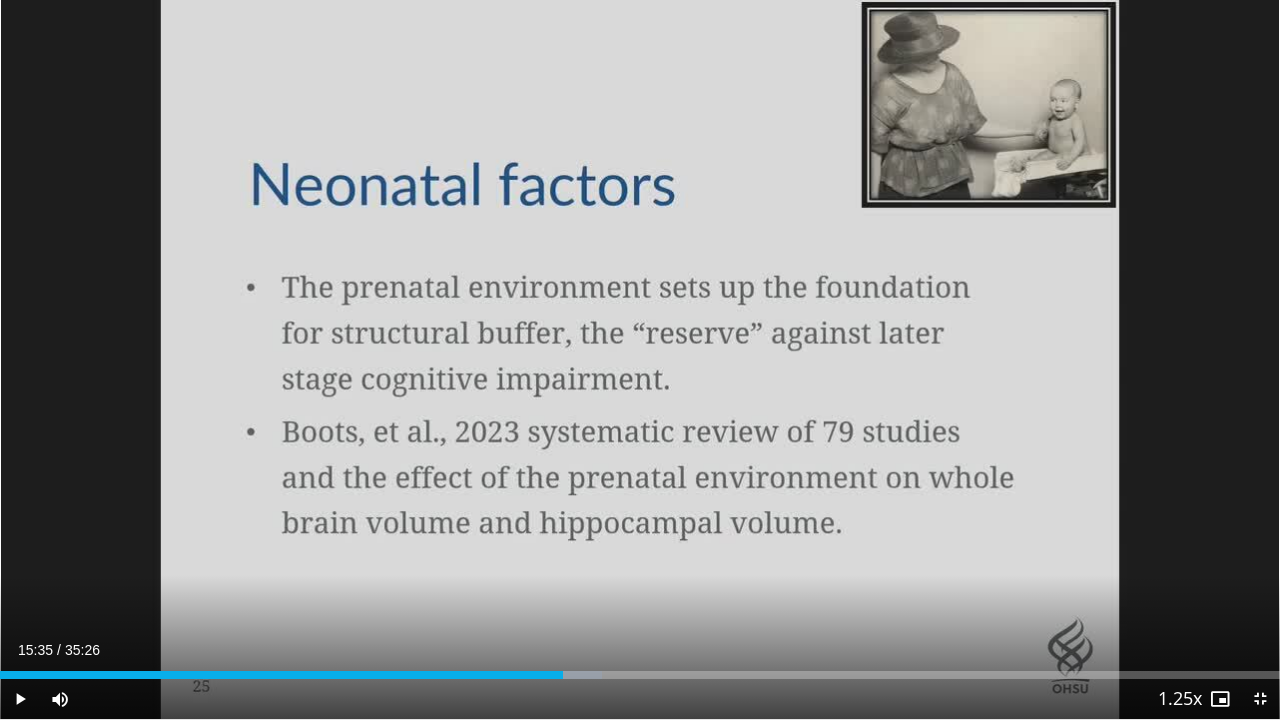 click on "Loaded :  47.04% 15:35 15:35" at bounding box center (640, 669) 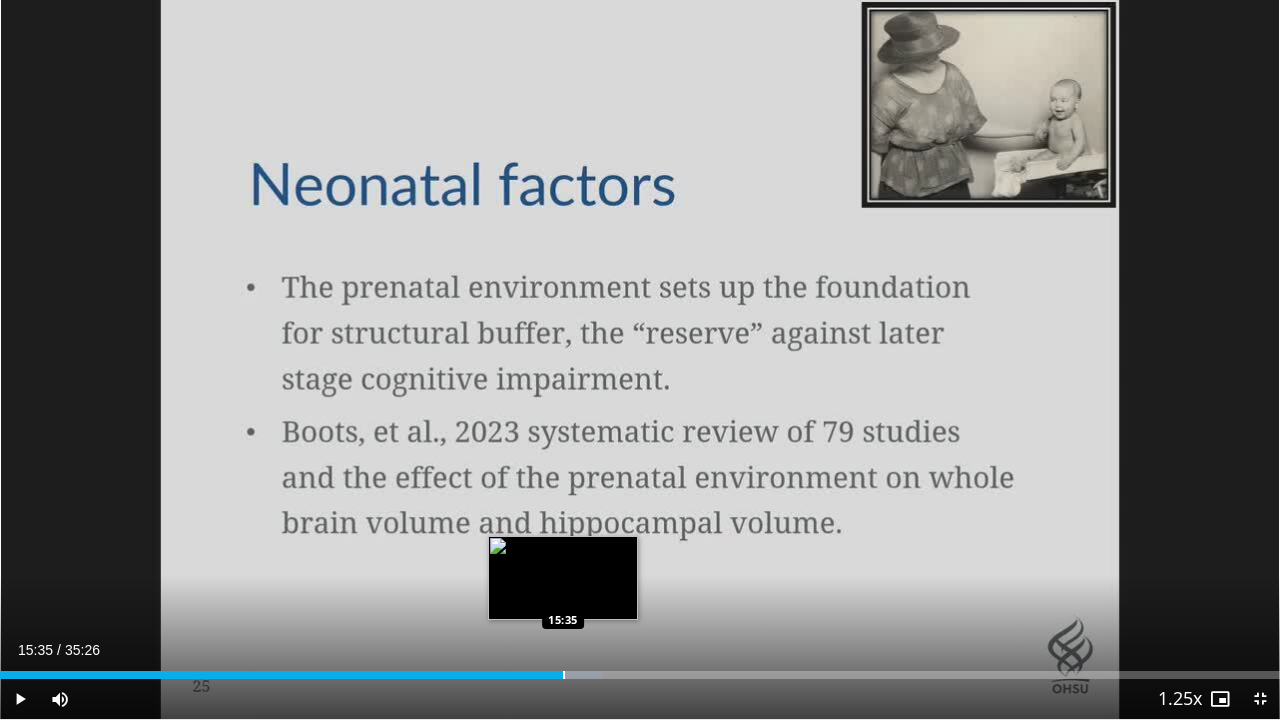 click on "Loaded :  47.04% 15:35 15:35" at bounding box center [640, 669] 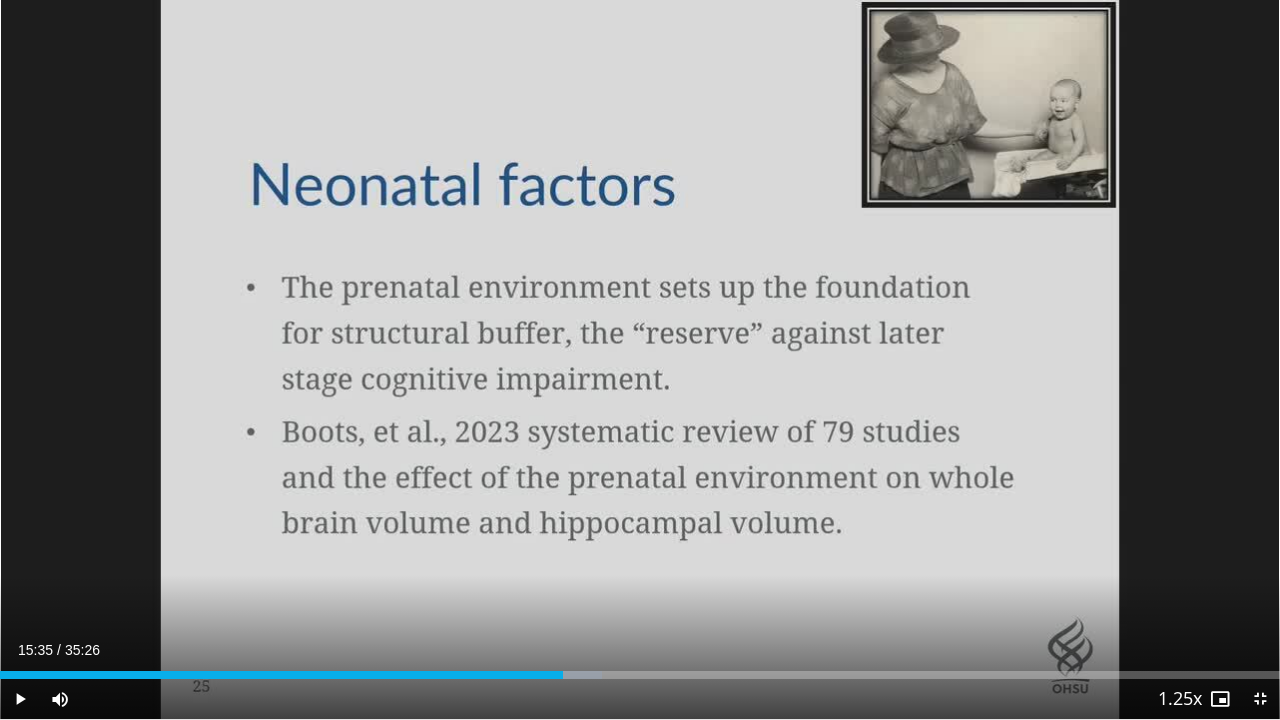 drag, startPoint x: 563, startPoint y: 667, endPoint x: 586, endPoint y: 659, distance: 24.351591 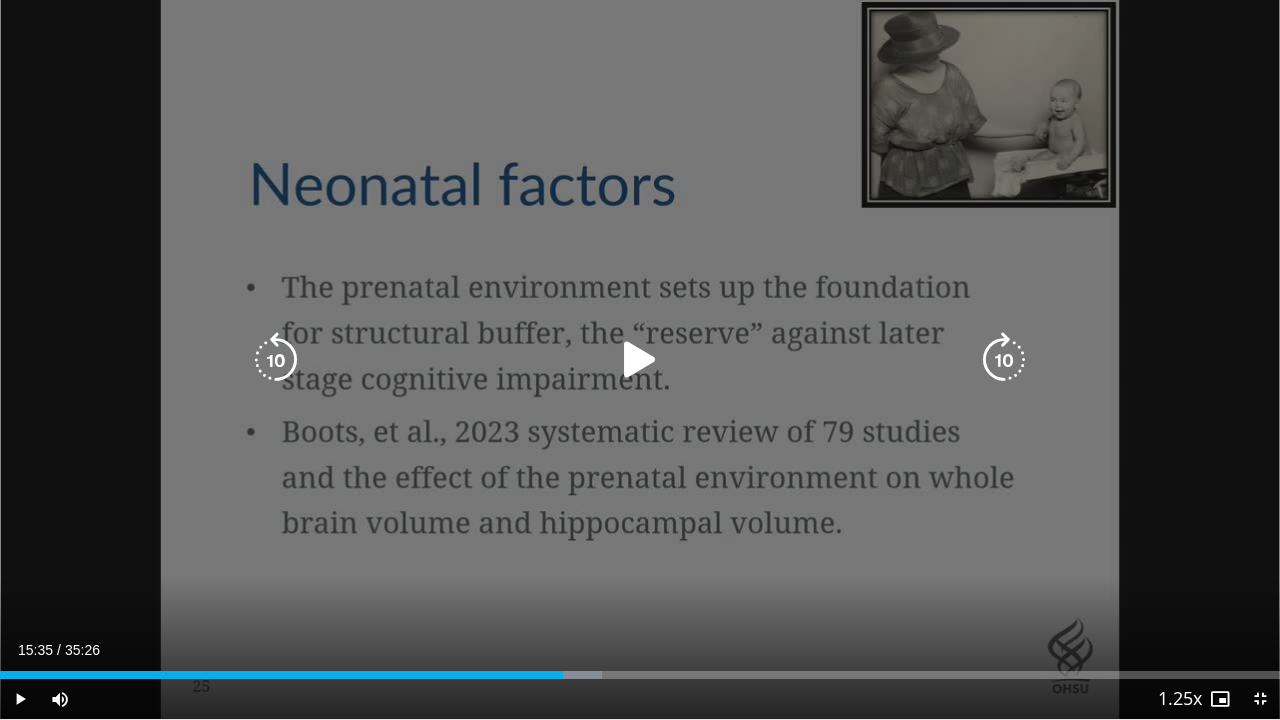drag, startPoint x: 586, startPoint y: 659, endPoint x: 585, endPoint y: 464, distance: 195.00256 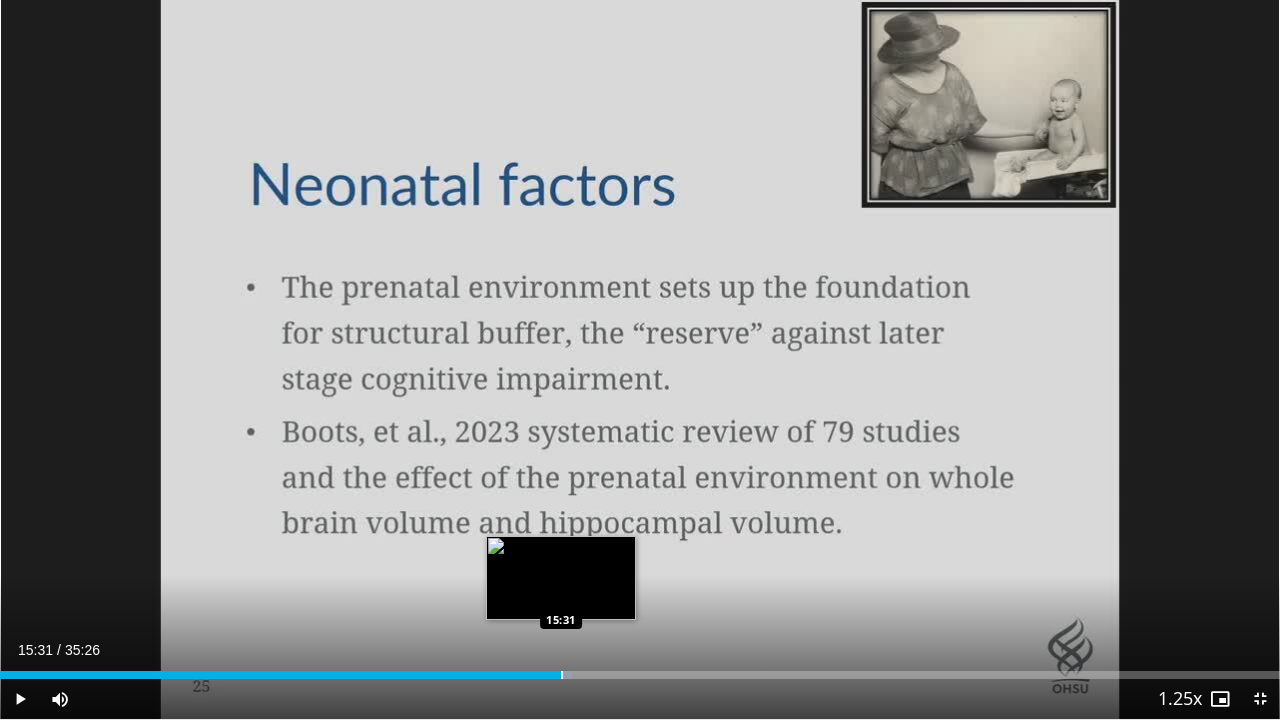 click at bounding box center (562, 675) 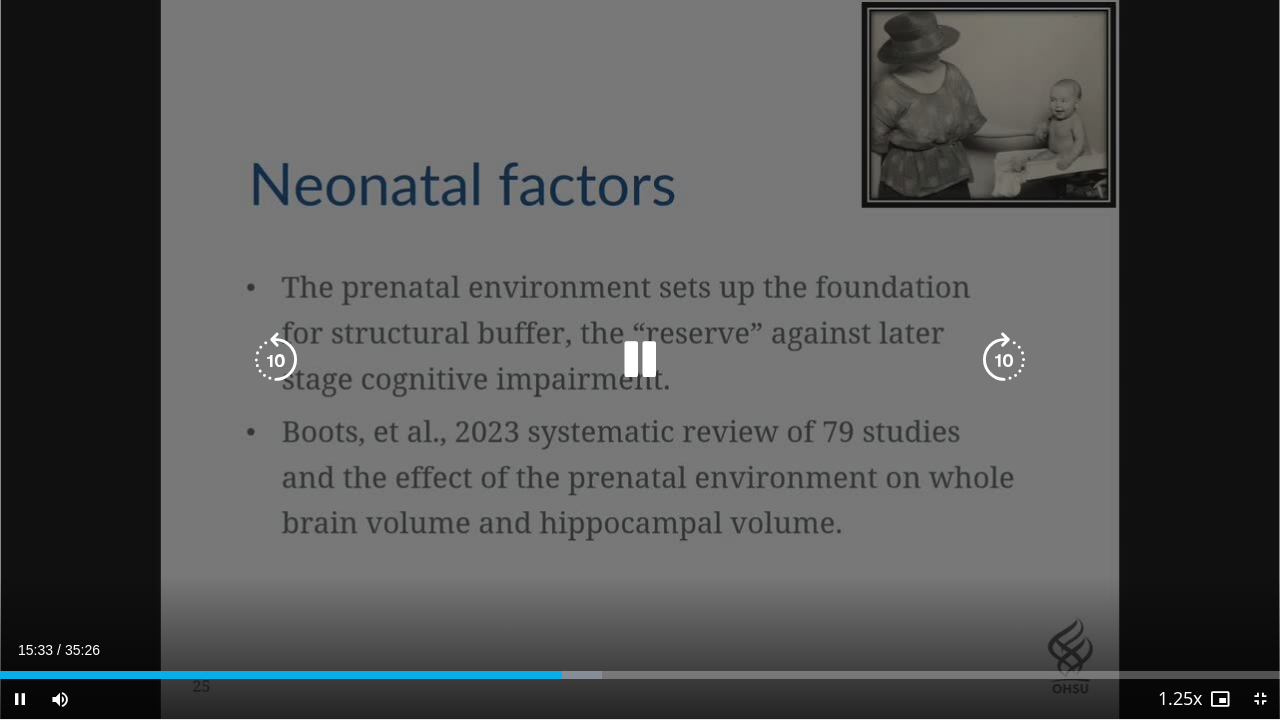 click on "10 seconds
Tap to unmute" at bounding box center (640, 359) 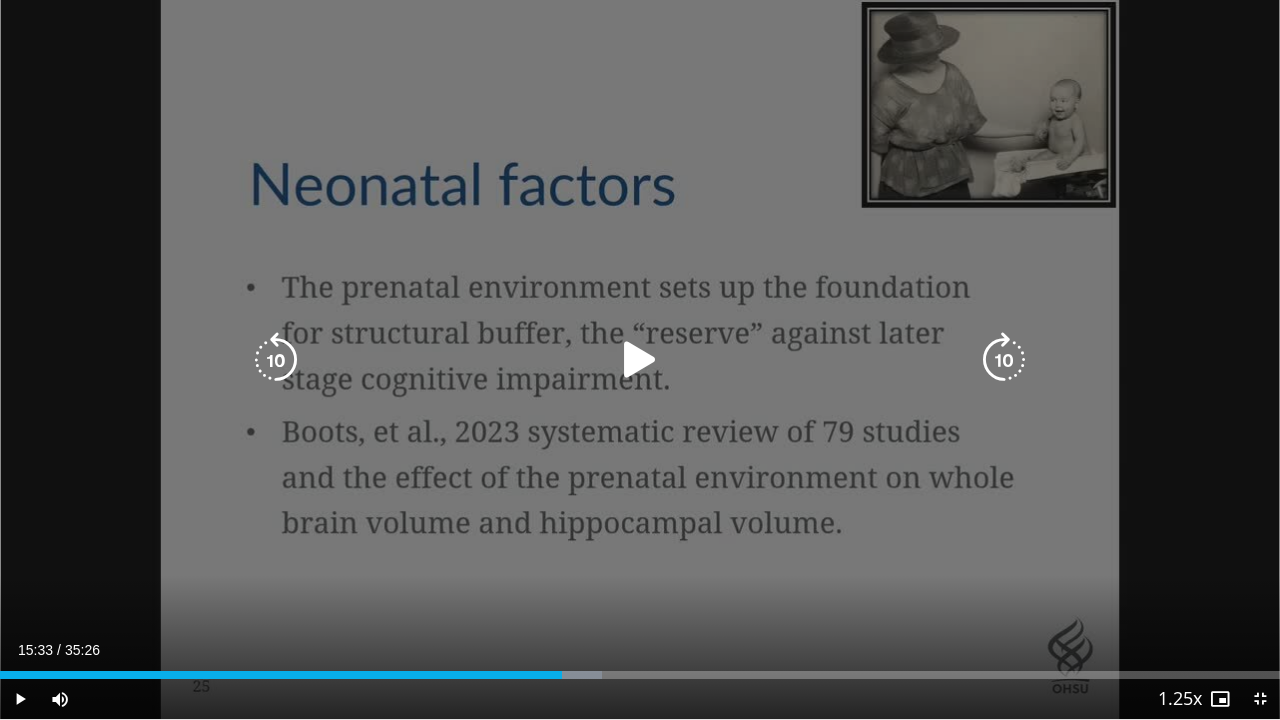 click on "10 seconds
Tap to unmute" at bounding box center [640, 359] 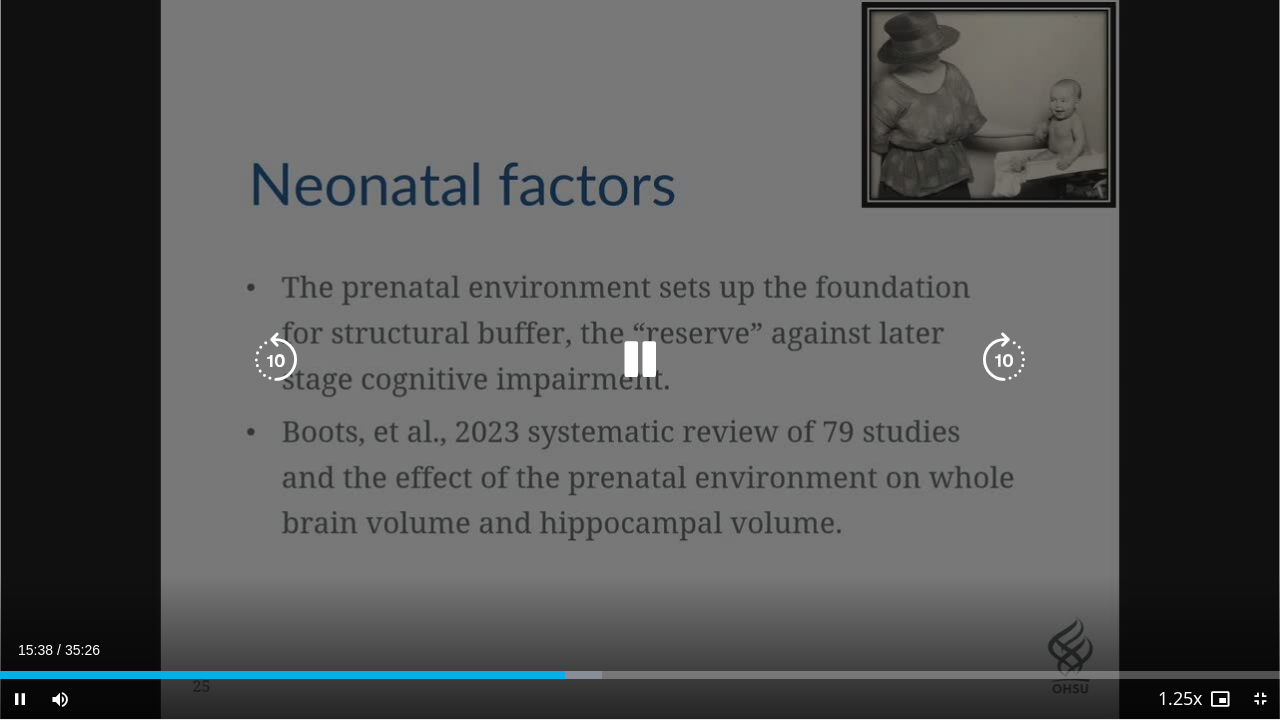 click at bounding box center [640, 360] 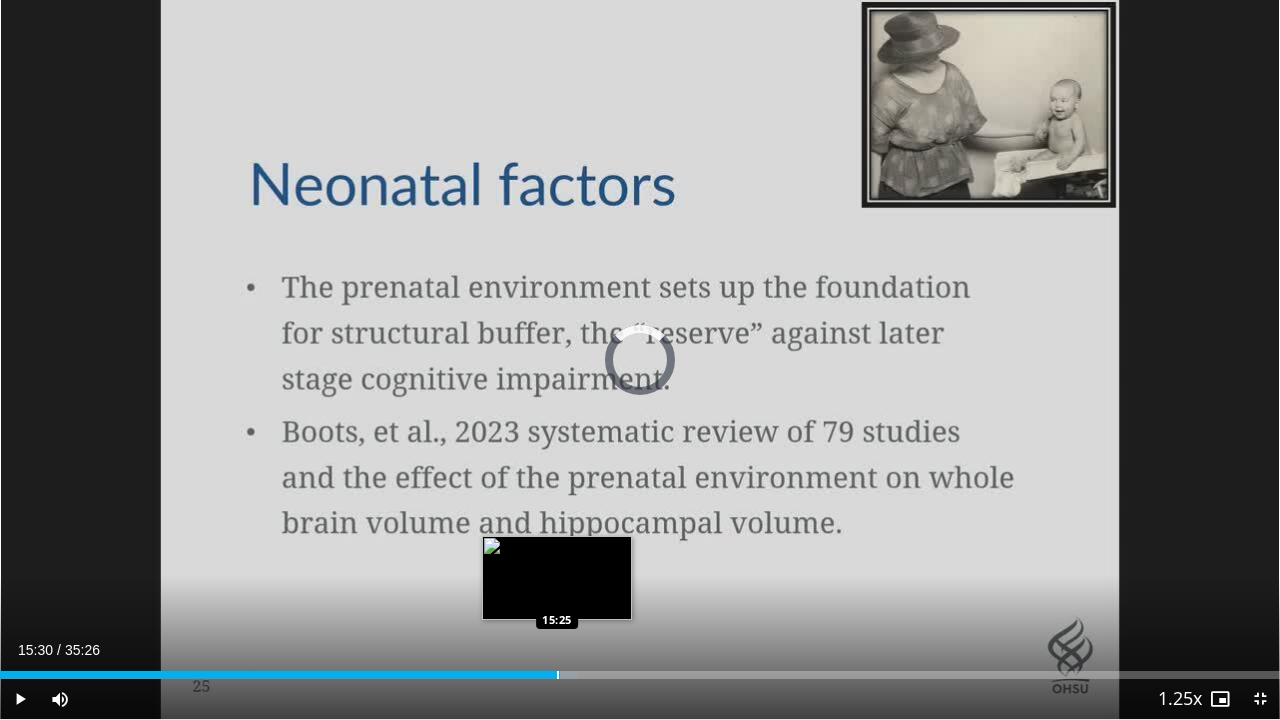 click at bounding box center [558, 675] 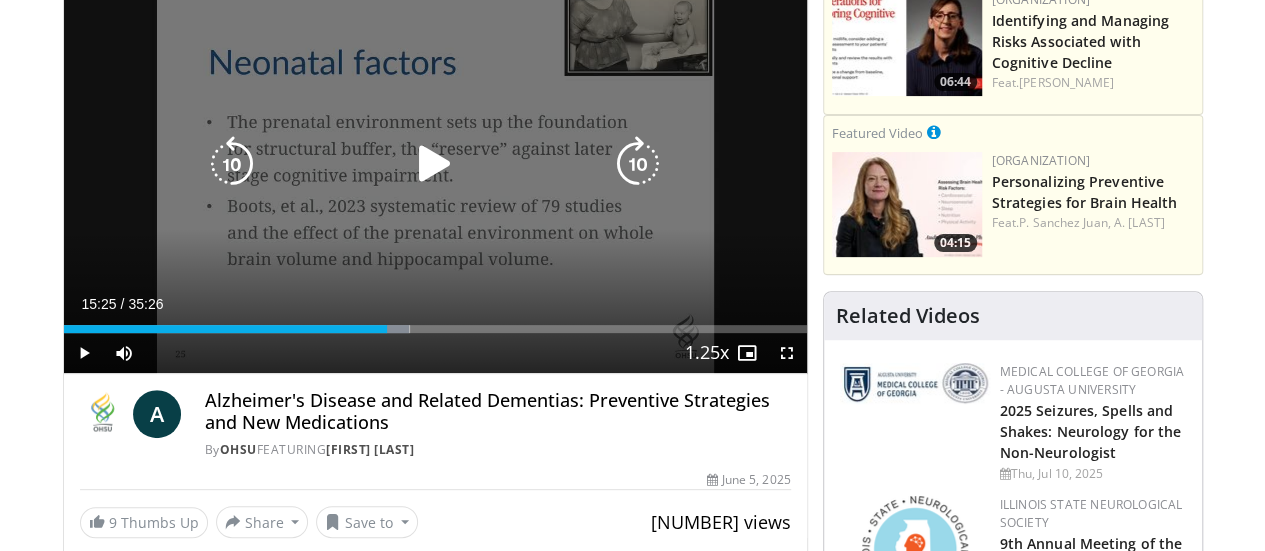 click on "10 seconds
Tap to unmute" at bounding box center [435, 164] 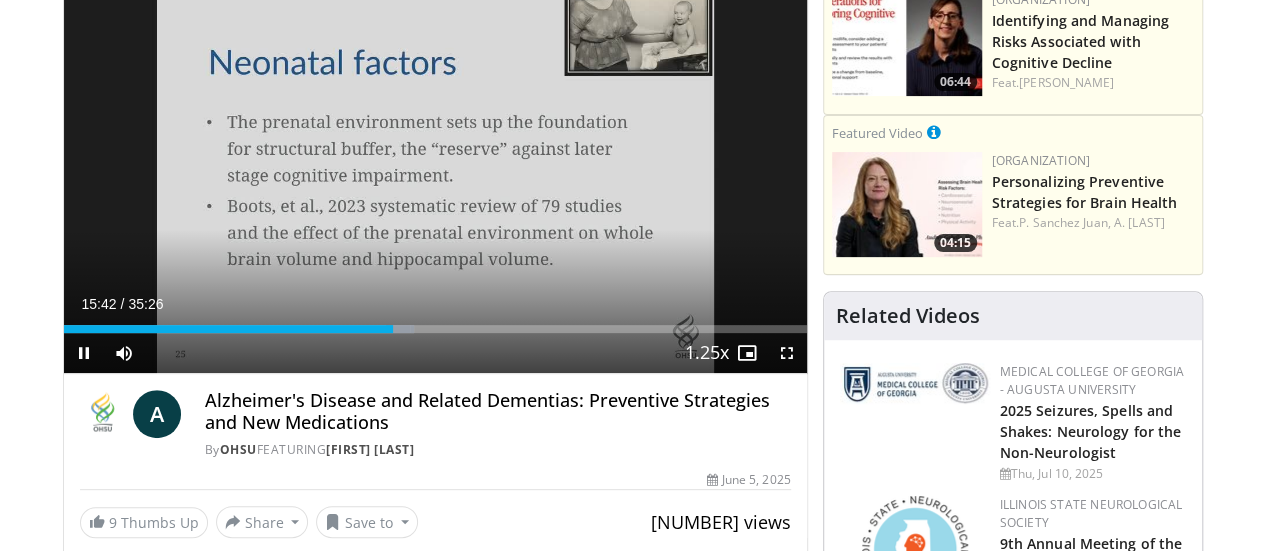 click on "10 seconds
Tap to unmute" at bounding box center [435, 164] 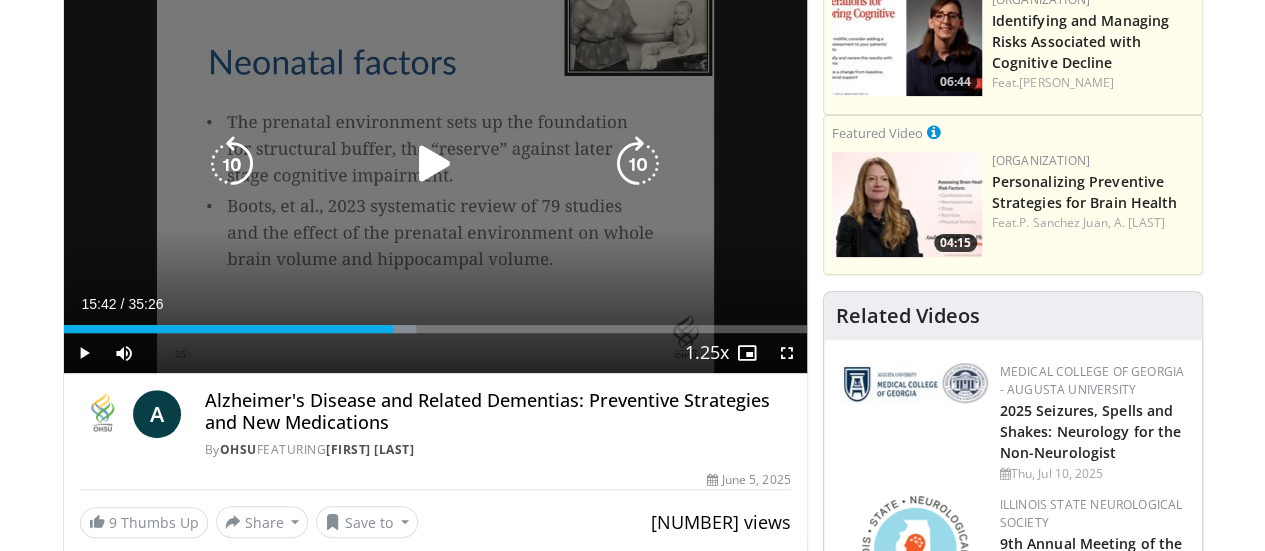 click at bounding box center [435, 164] 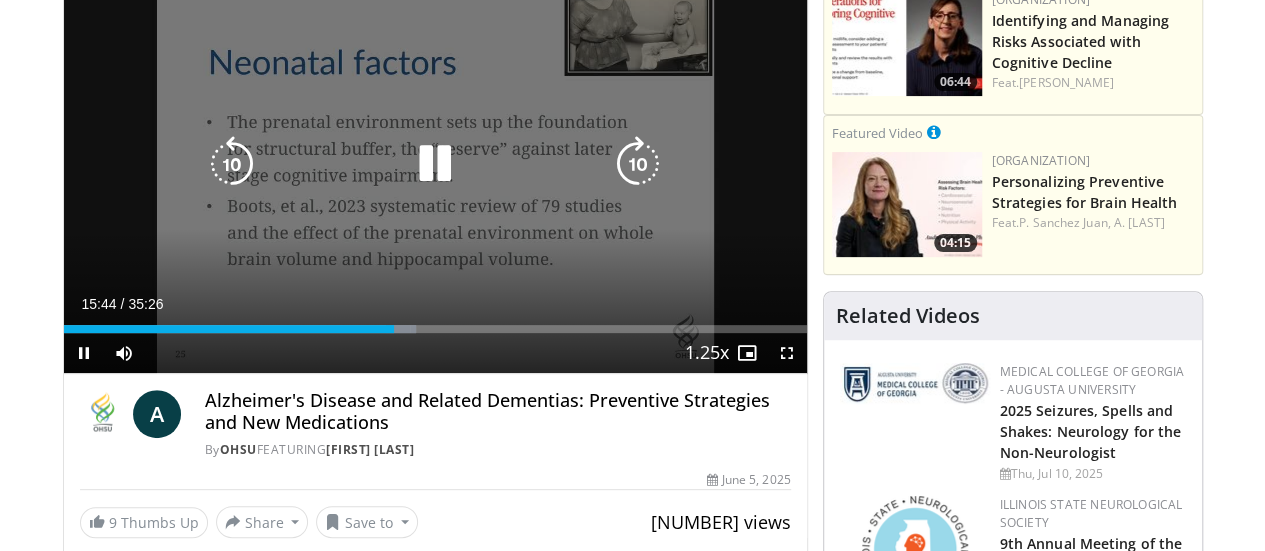 click on "10 seconds
Tap to unmute" at bounding box center [435, 164] 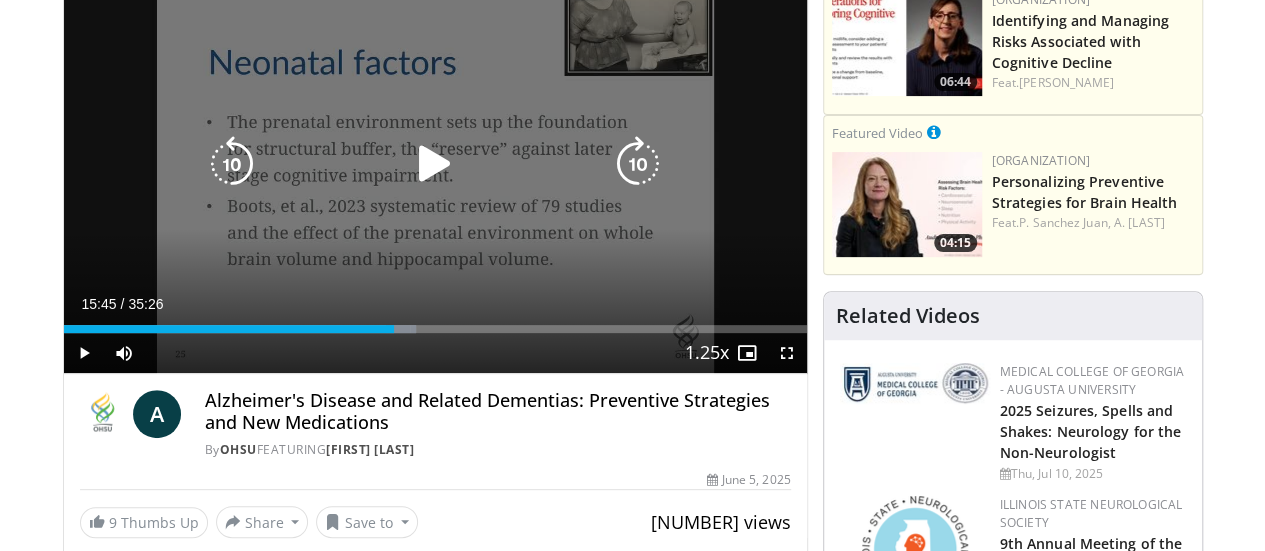 click at bounding box center (435, 164) 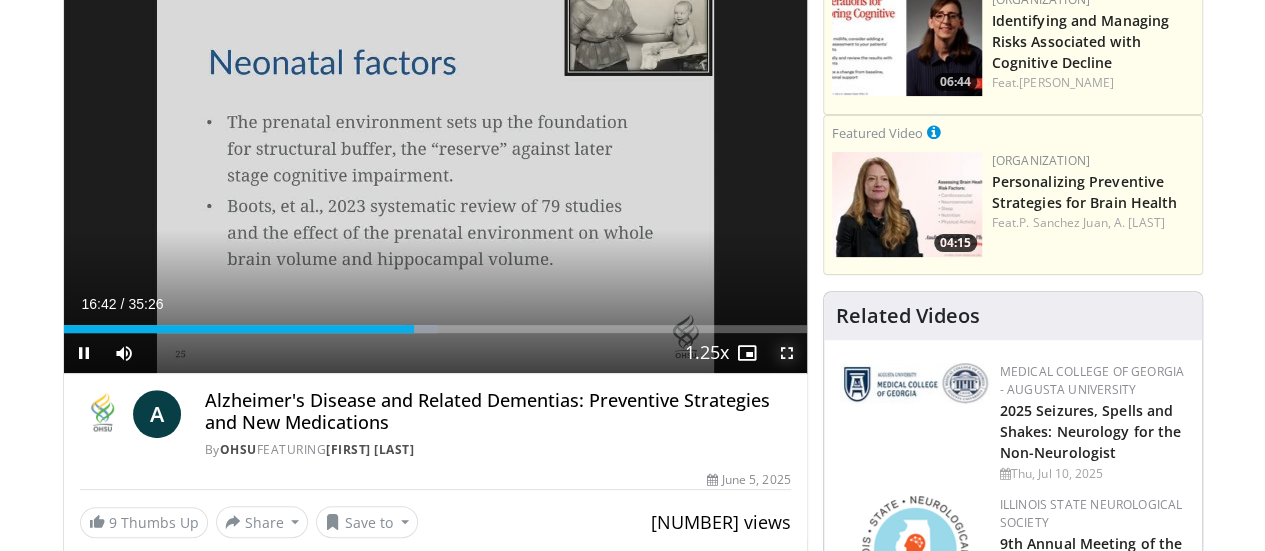 click at bounding box center (787, 353) 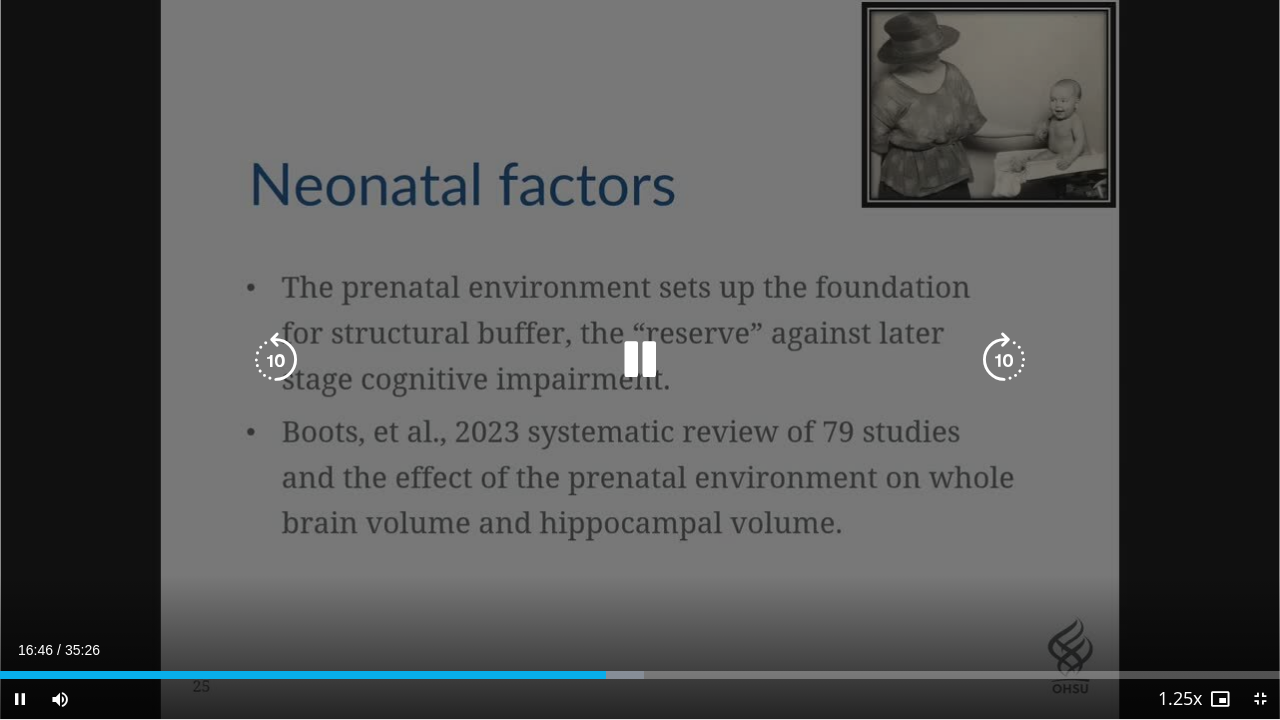 click at bounding box center (640, 360) 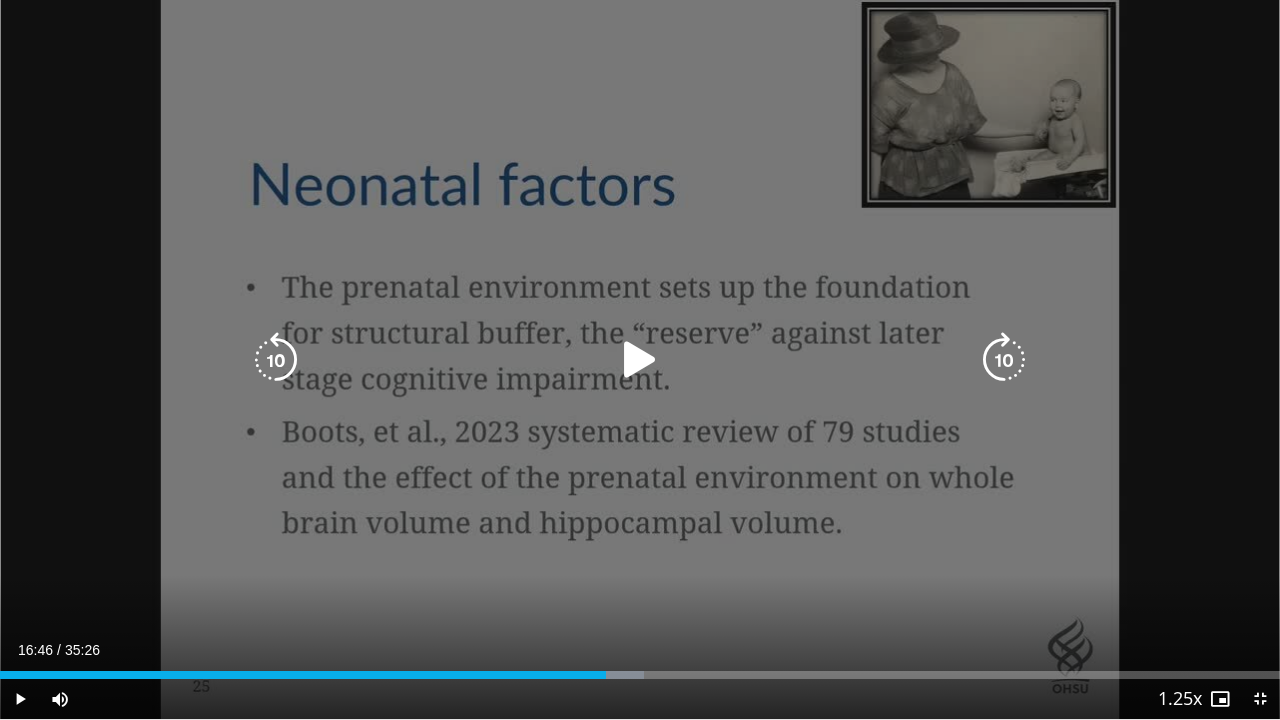 click at bounding box center [640, 360] 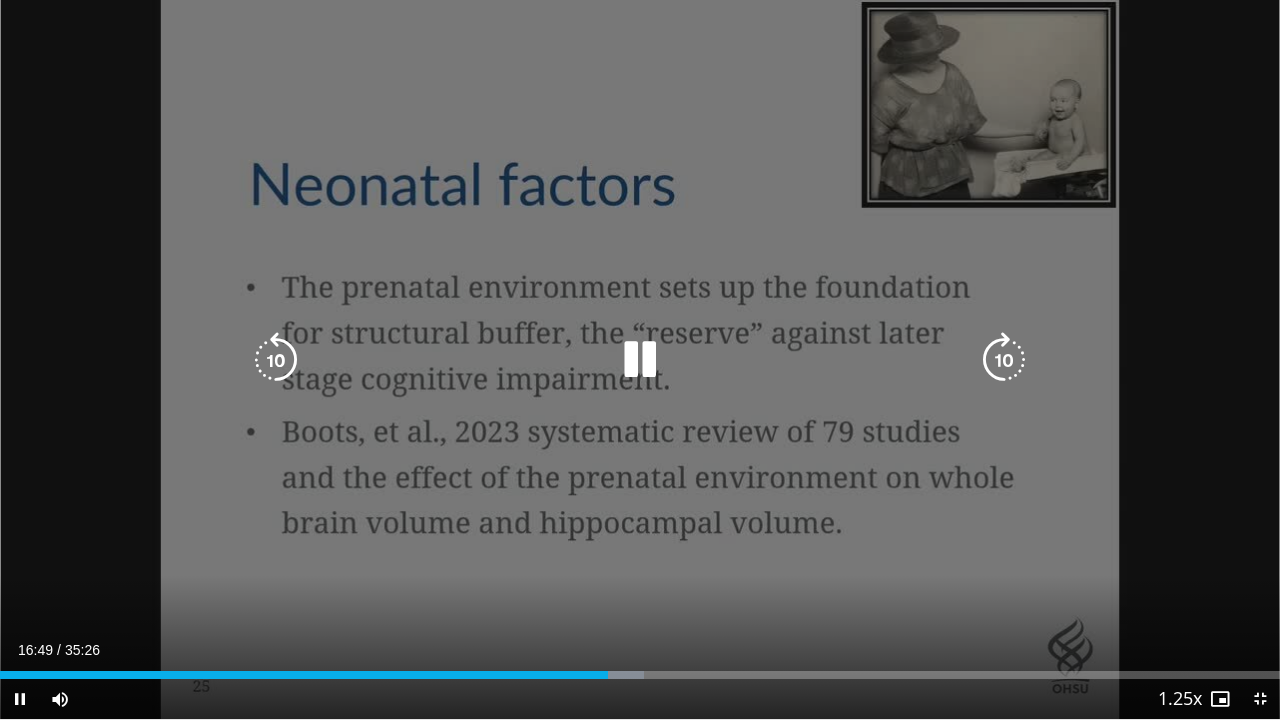 click at bounding box center (640, 360) 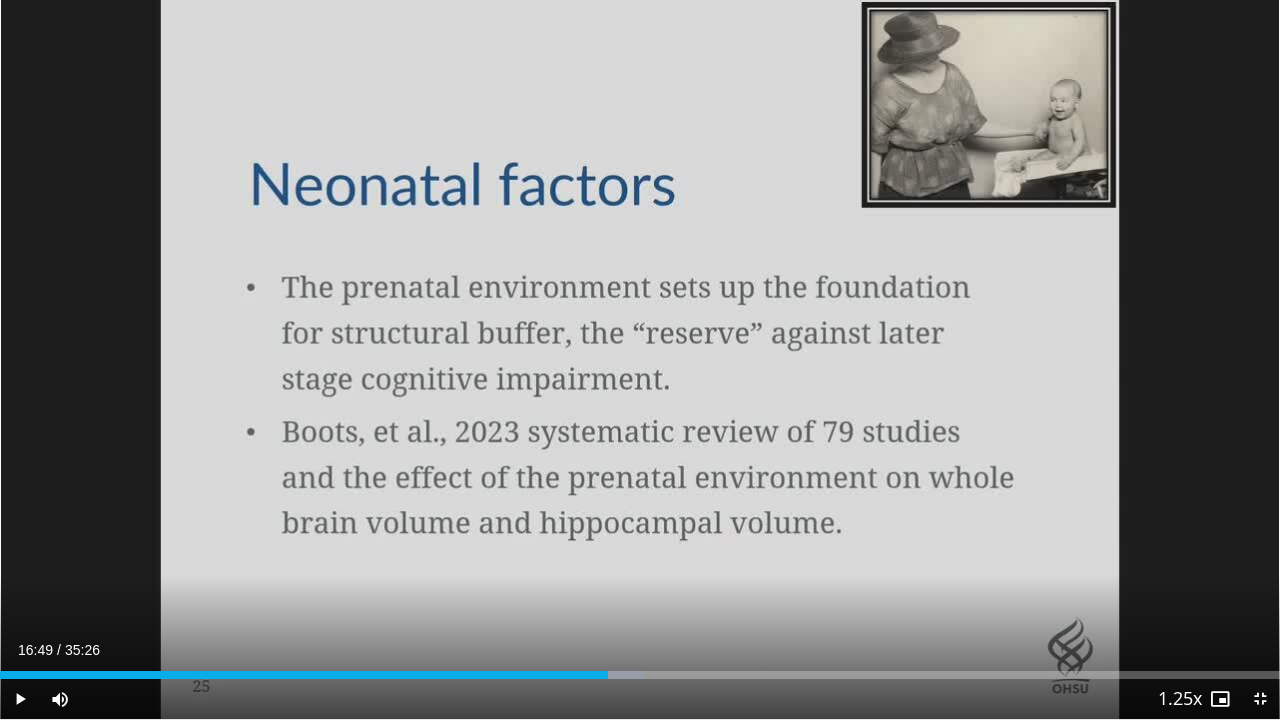 type 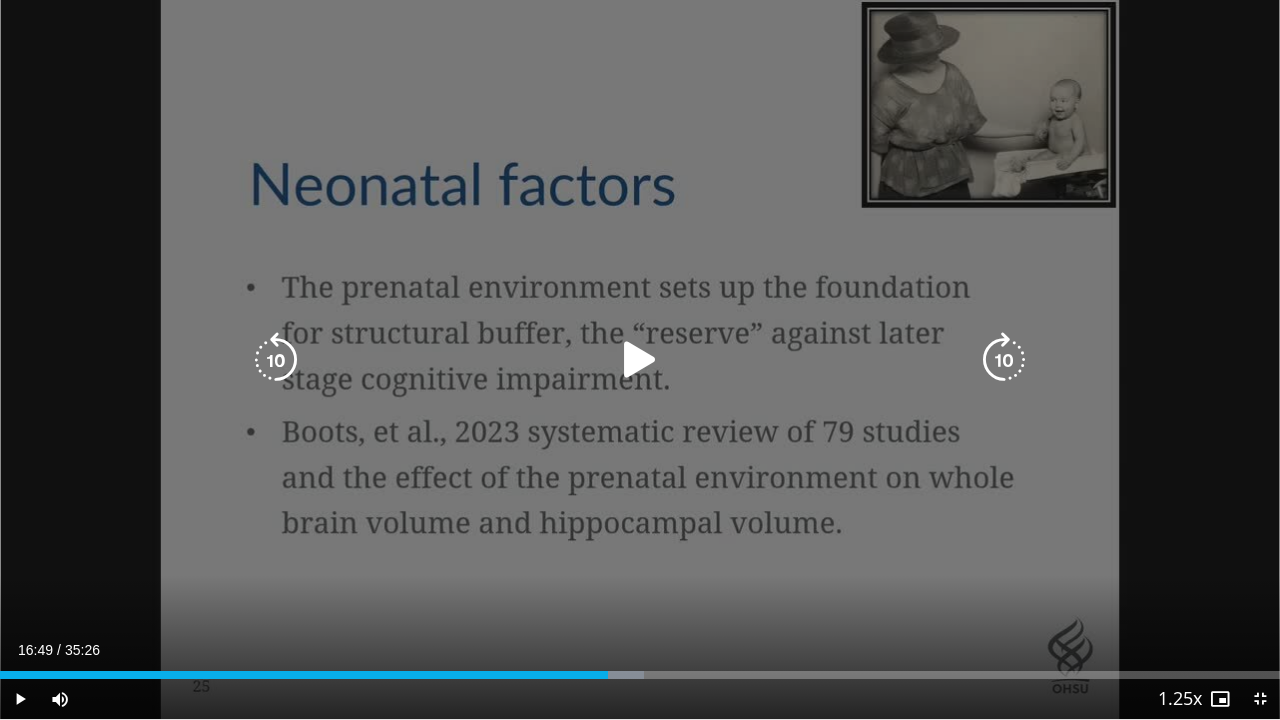 click at bounding box center (640, 360) 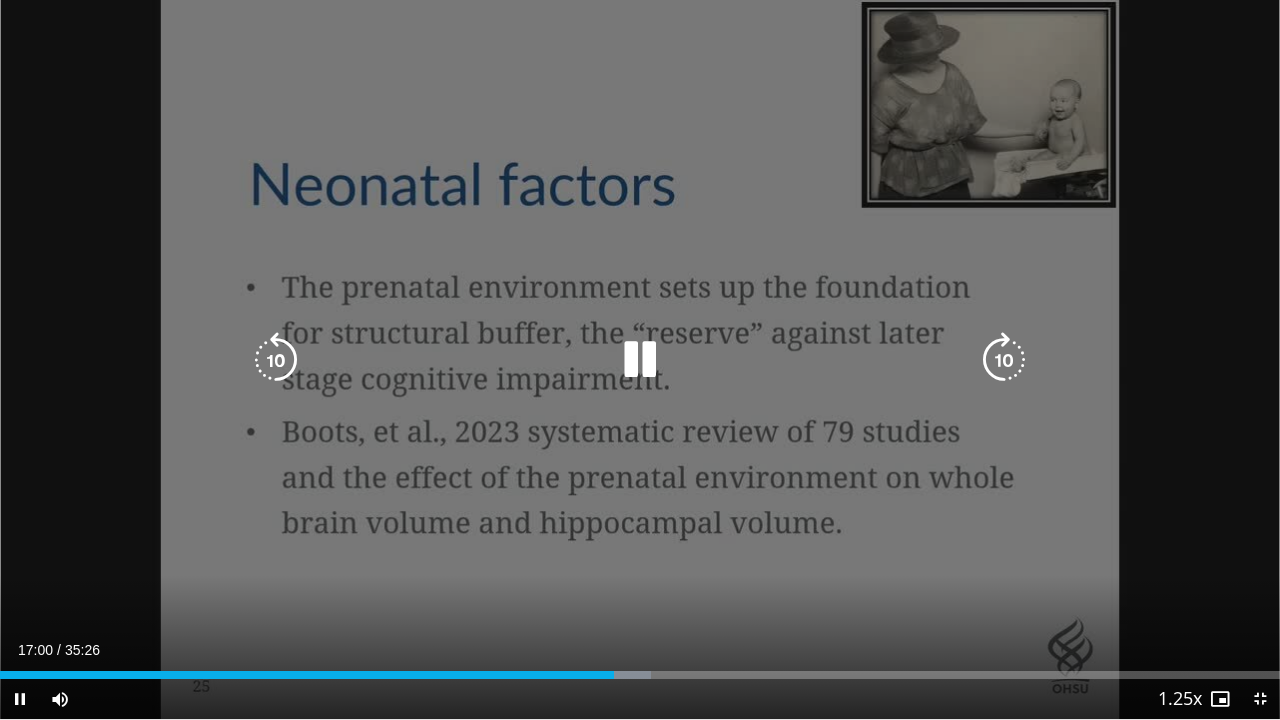 click on "10 seconds
Tap to unmute" at bounding box center [640, 359] 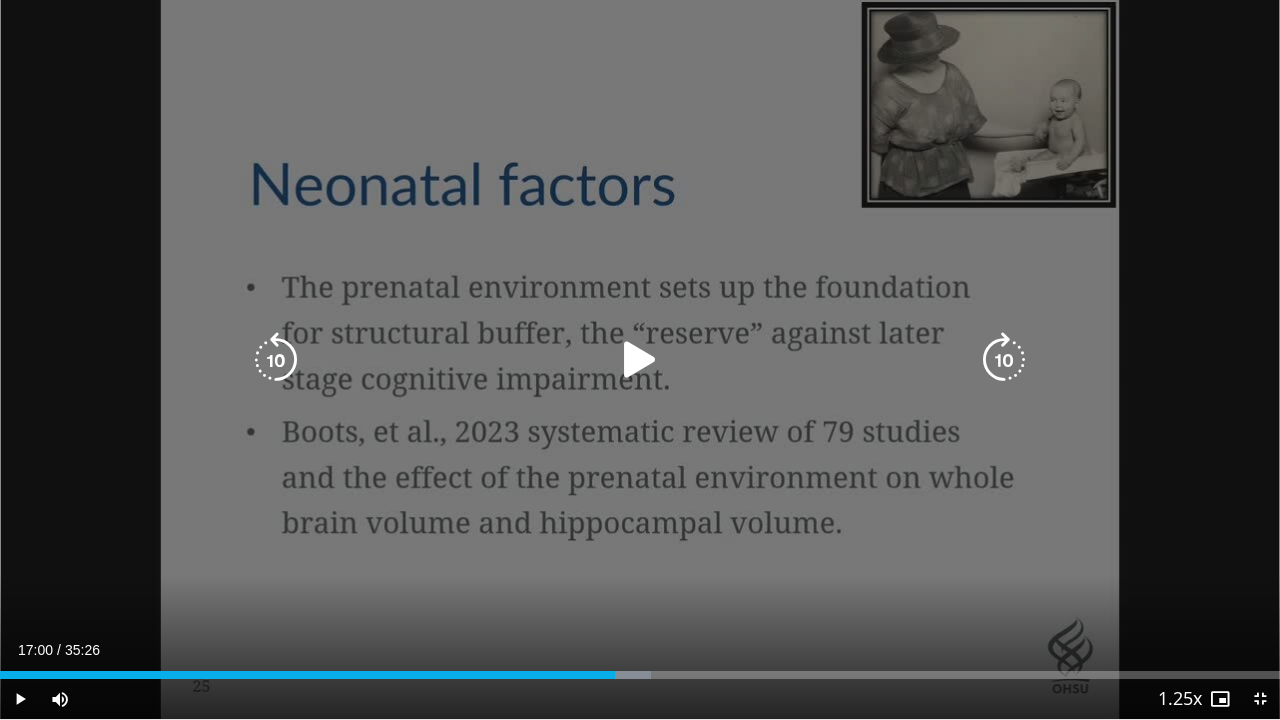 click at bounding box center (640, 360) 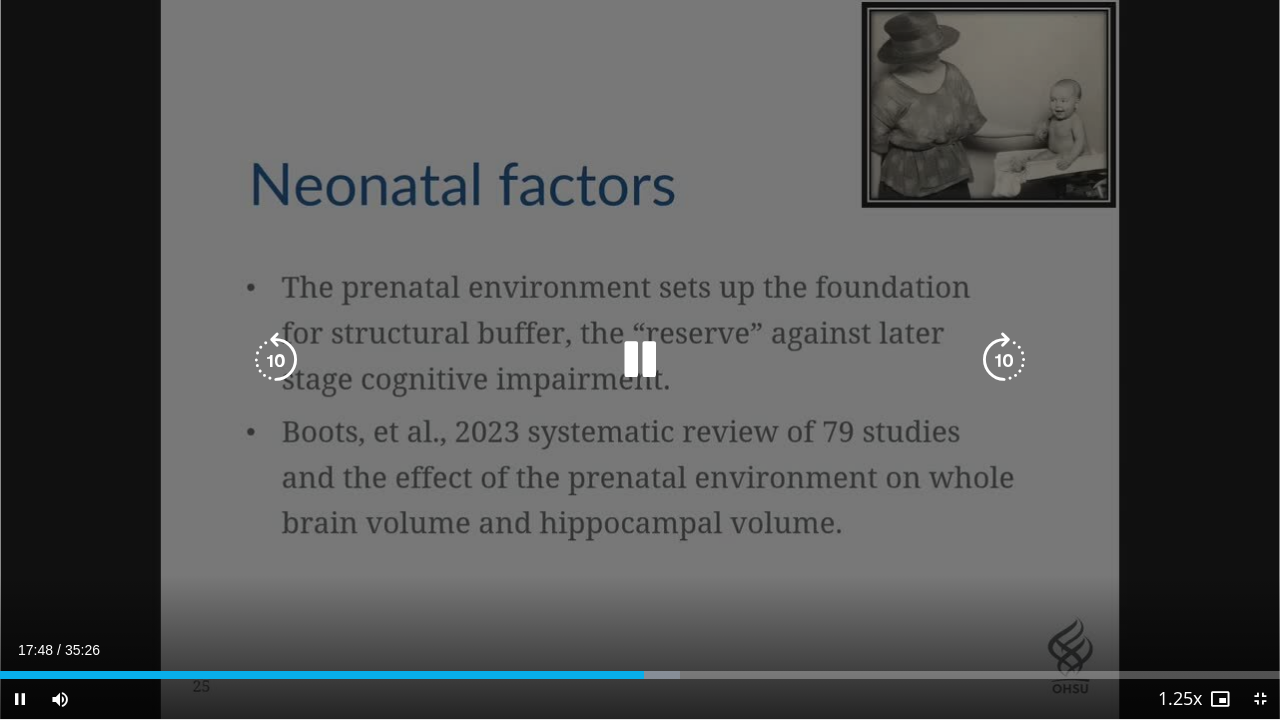 click on "10 seconds
Tap to unmute" at bounding box center [640, 359] 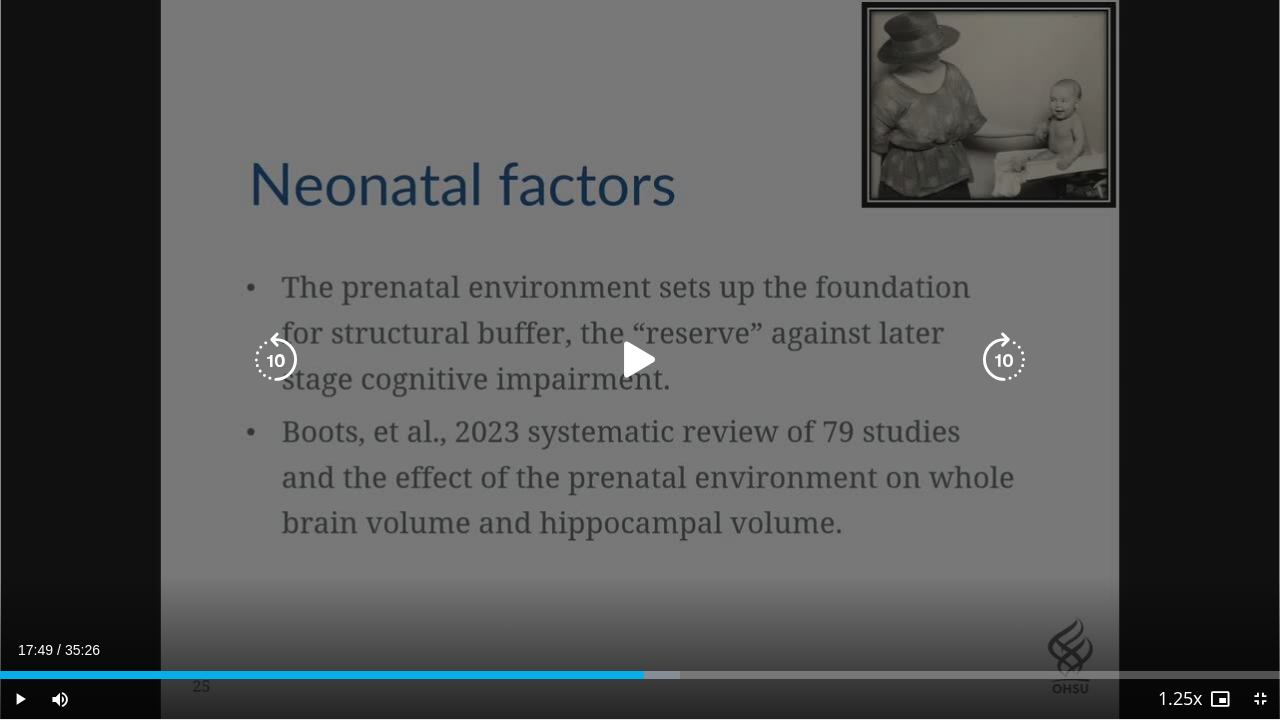 click on "10 seconds
Tap to unmute" at bounding box center (640, 359) 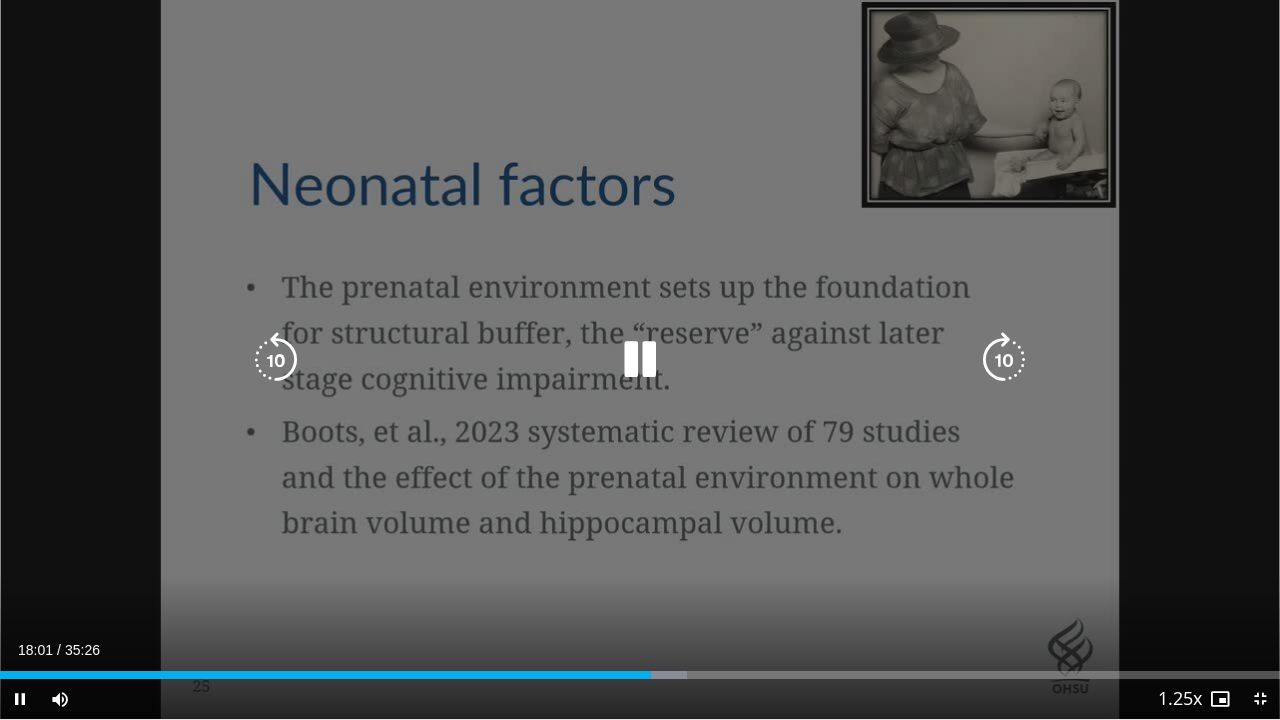 click on "10 seconds
Tap to unmute" at bounding box center (640, 359) 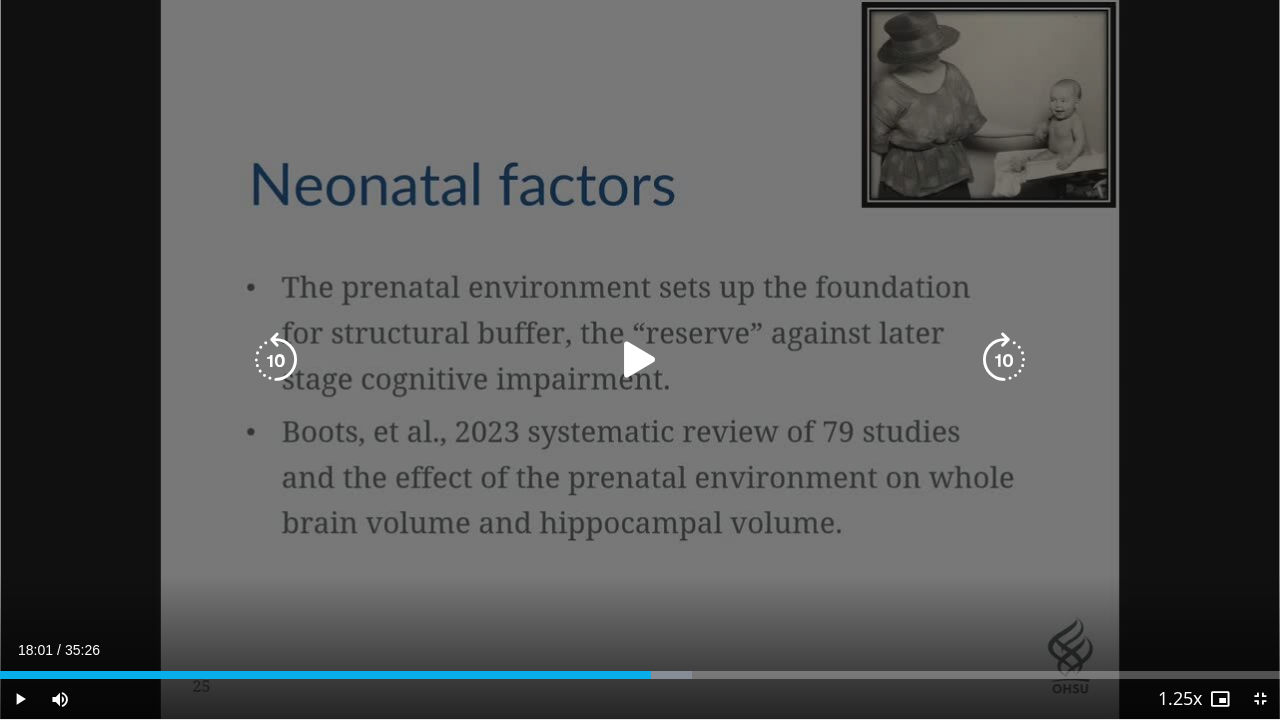 click at bounding box center (640, 360) 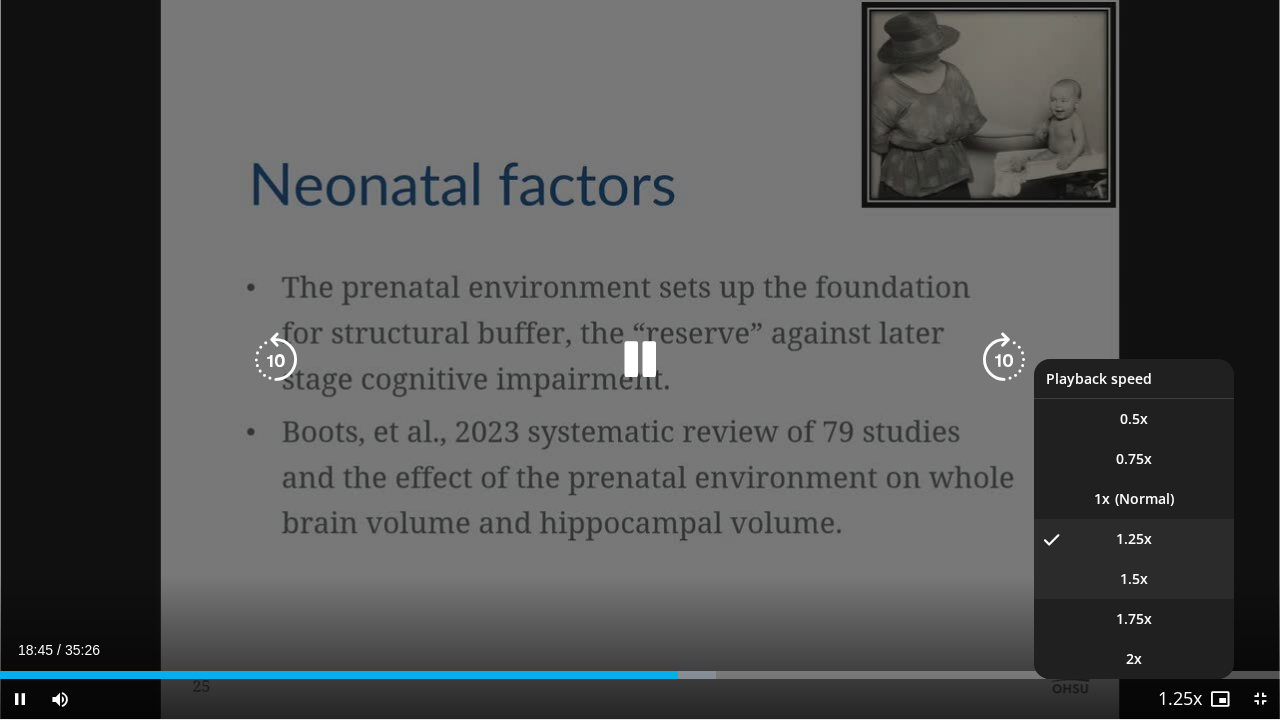 click on "1.5x" at bounding box center [1134, 419] 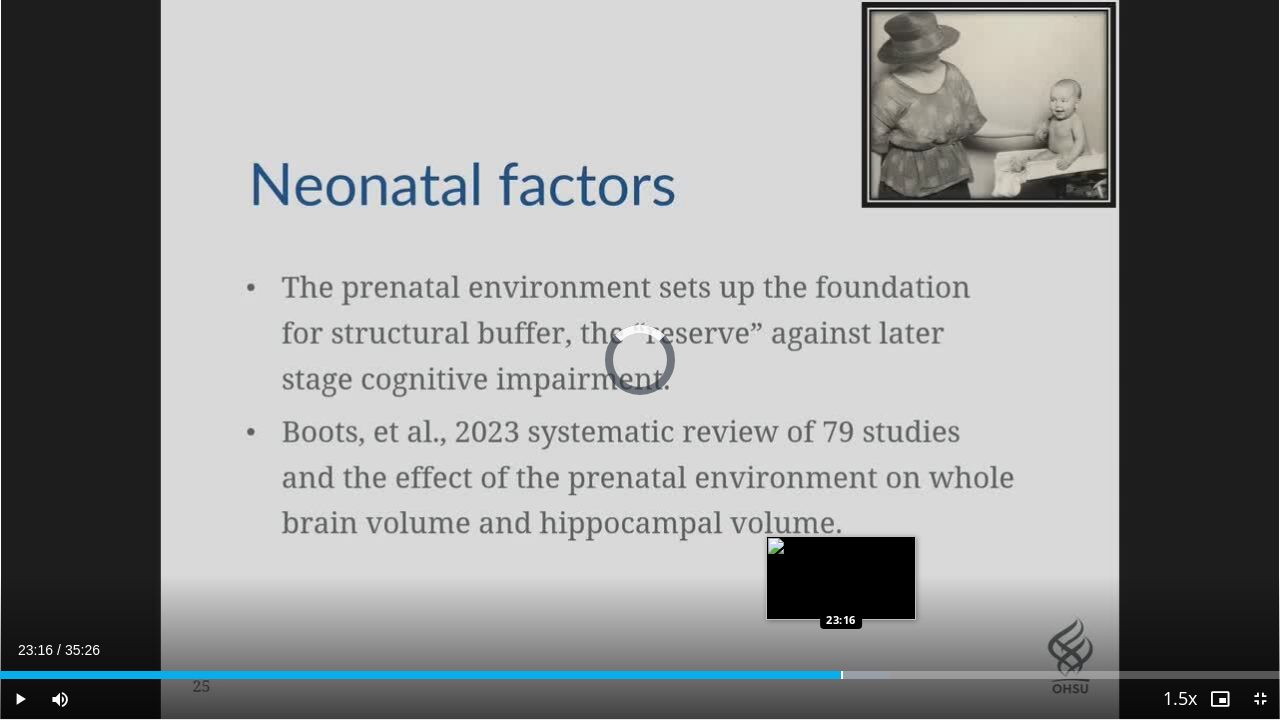 click on "Loaded :  69.52% 23:16 23:16" at bounding box center (640, 675) 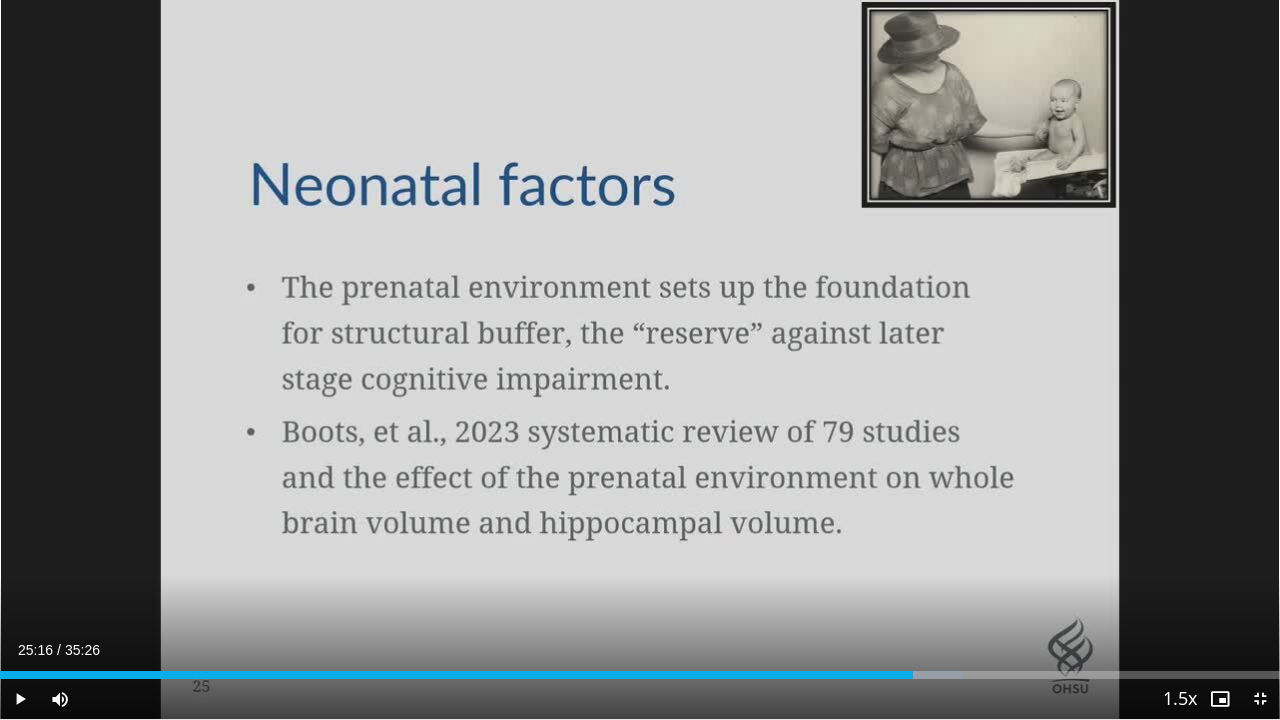 click on "Loaded :  75.12% [TIME] [TIME]" at bounding box center (640, 675) 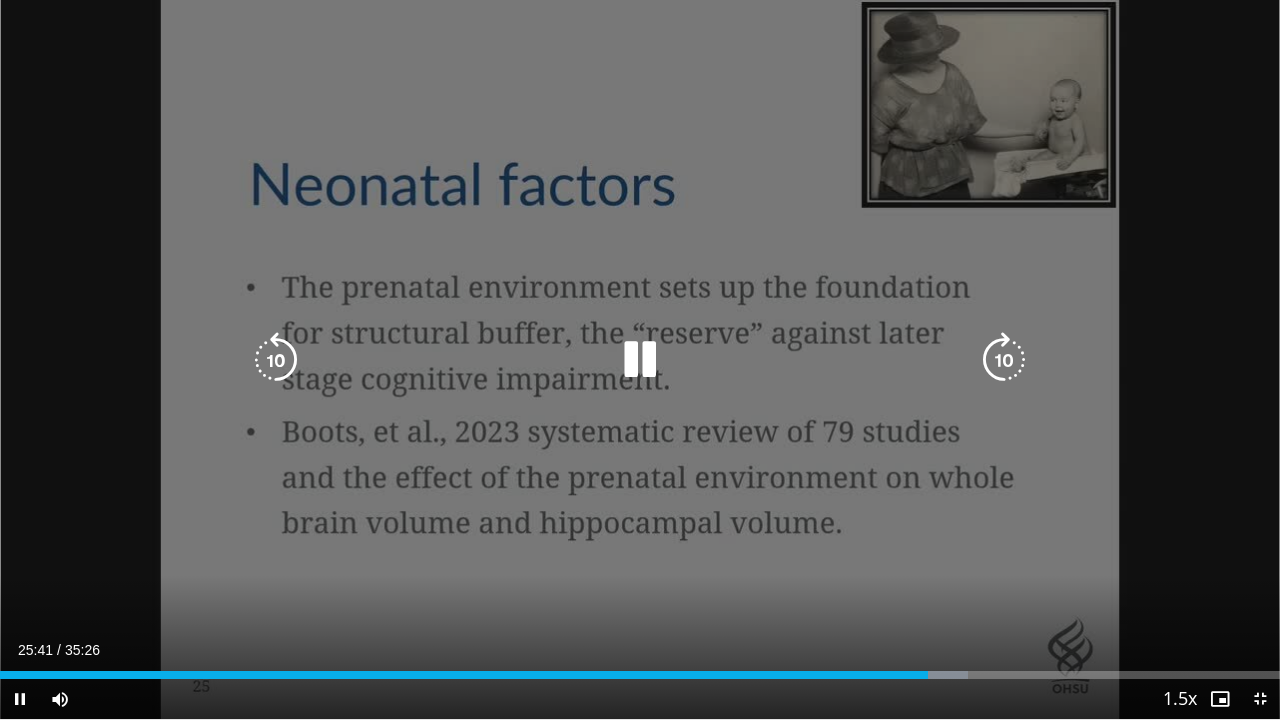click on "10 seconds
Tap to unmute" at bounding box center (640, 359) 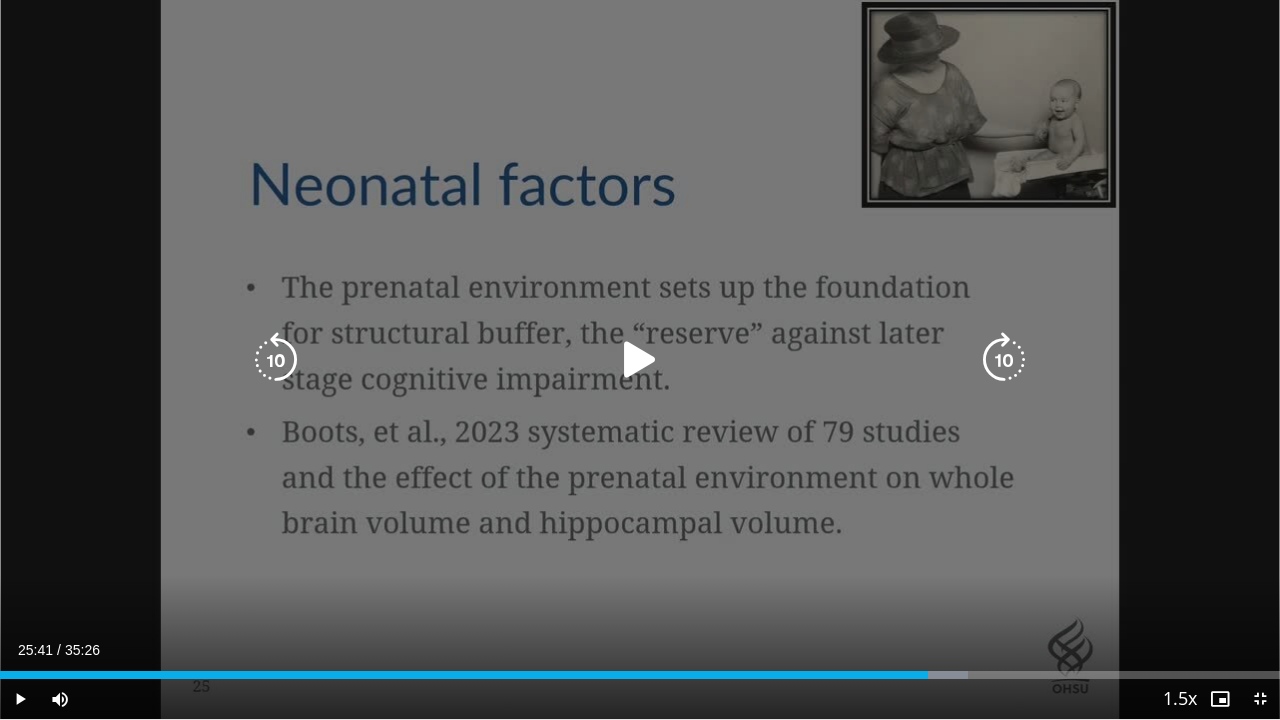 click at bounding box center [640, 360] 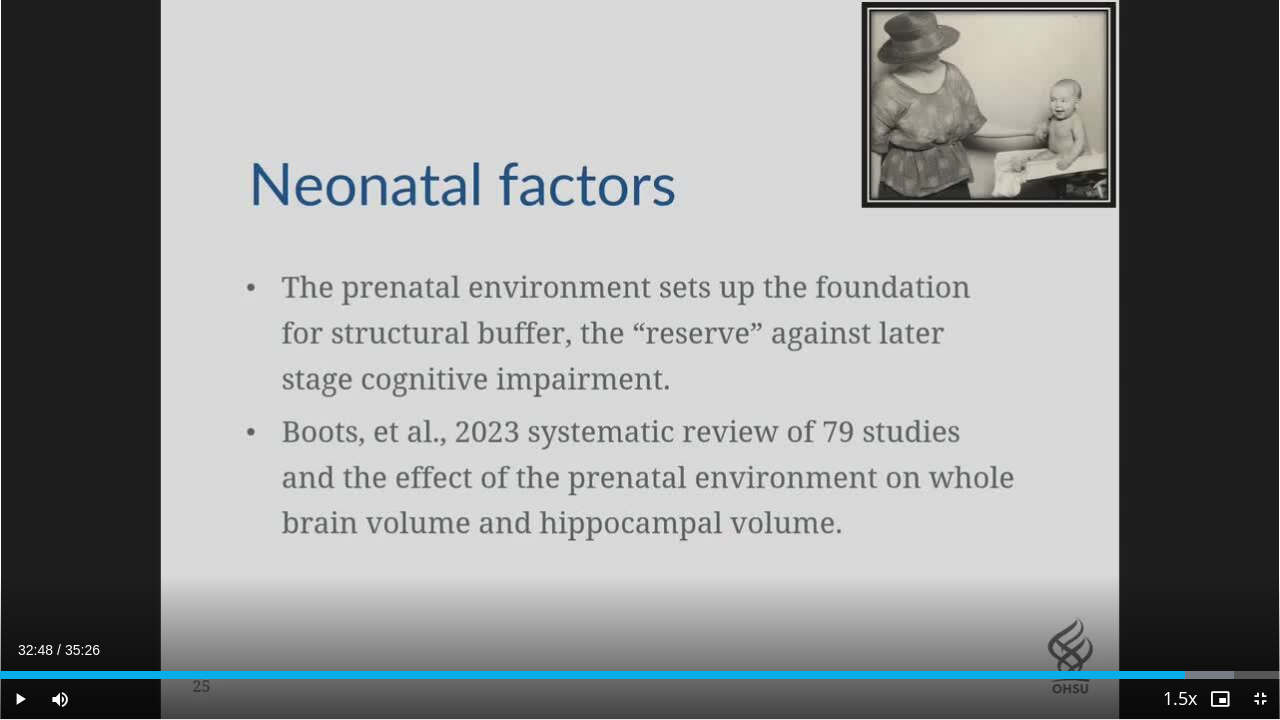 click at bounding box center (1186, 675) 